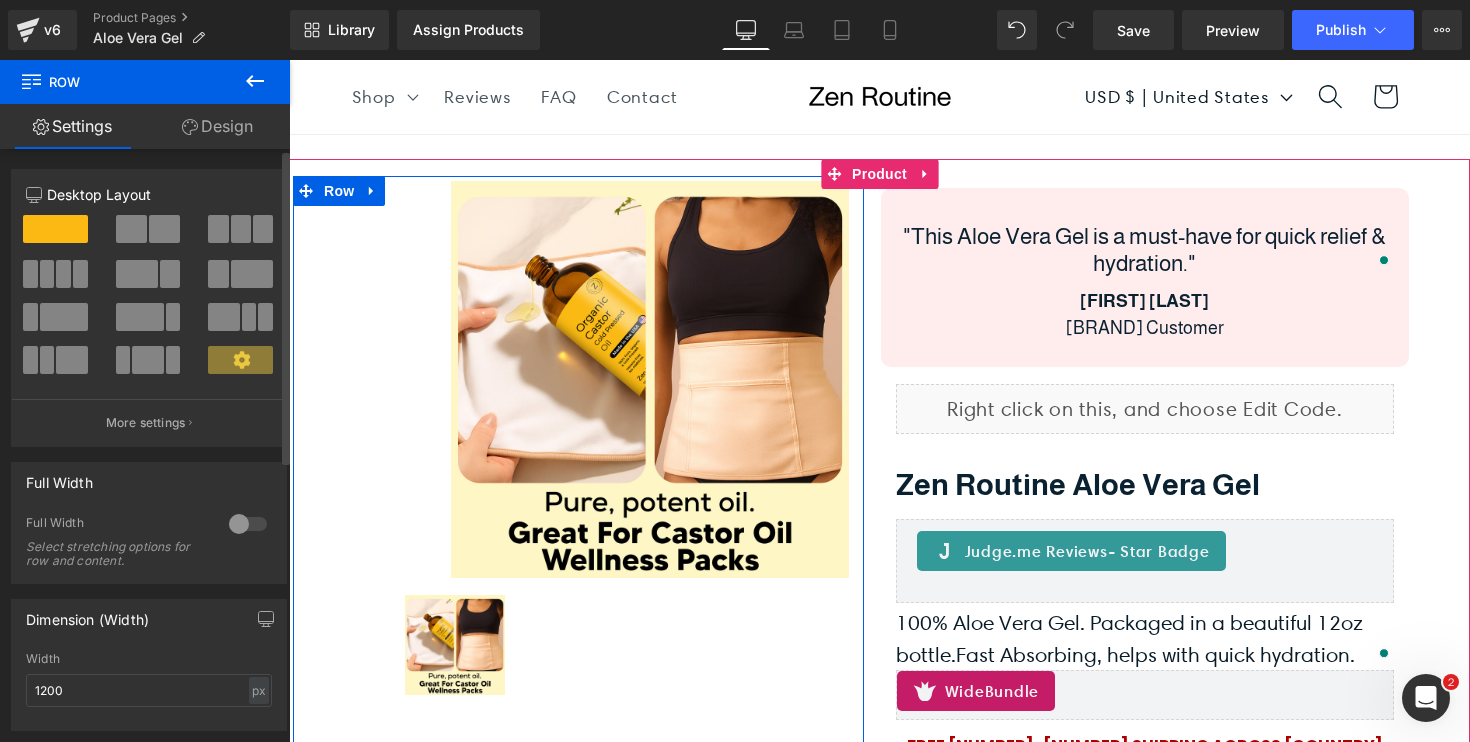 scroll, scrollTop: 527, scrollLeft: 0, axis: vertical 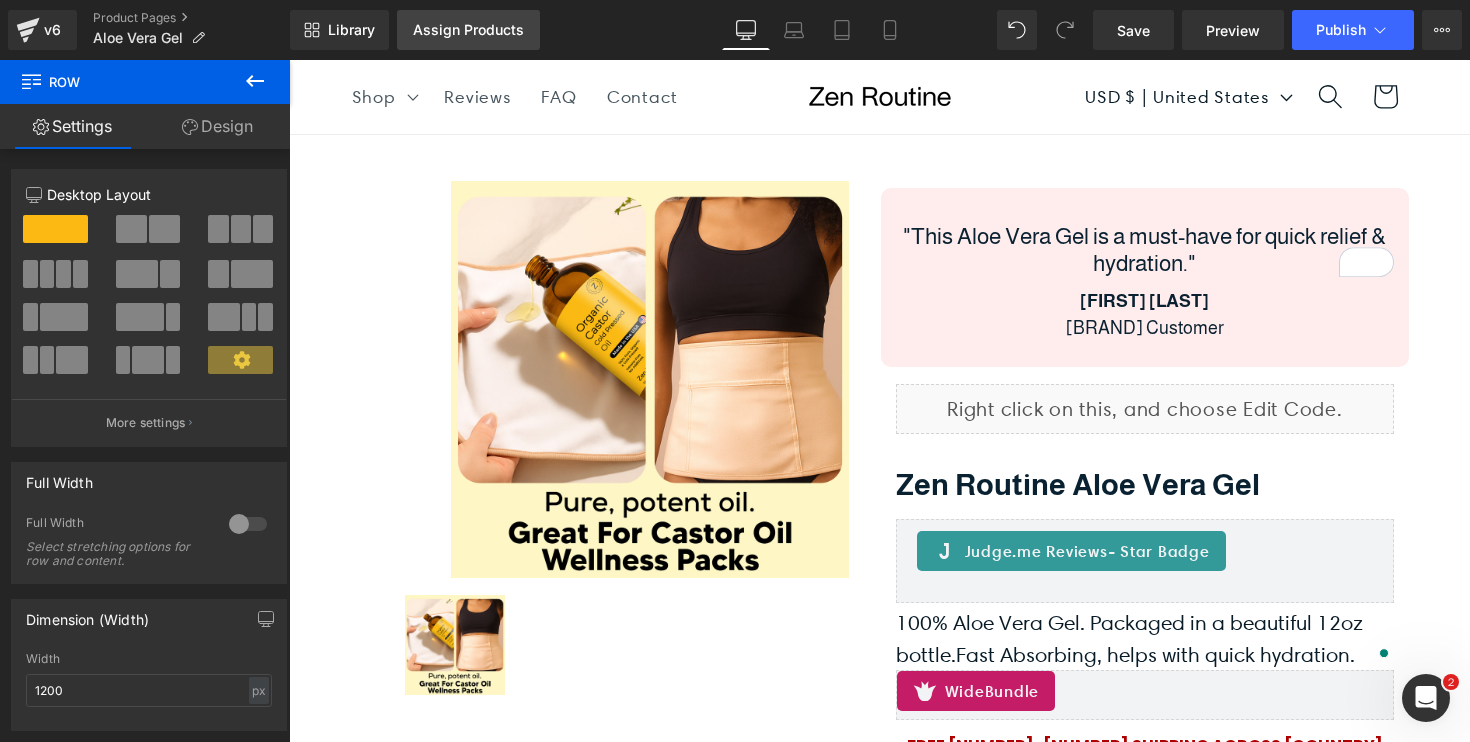 click on "Assign Products" at bounding box center (468, 30) 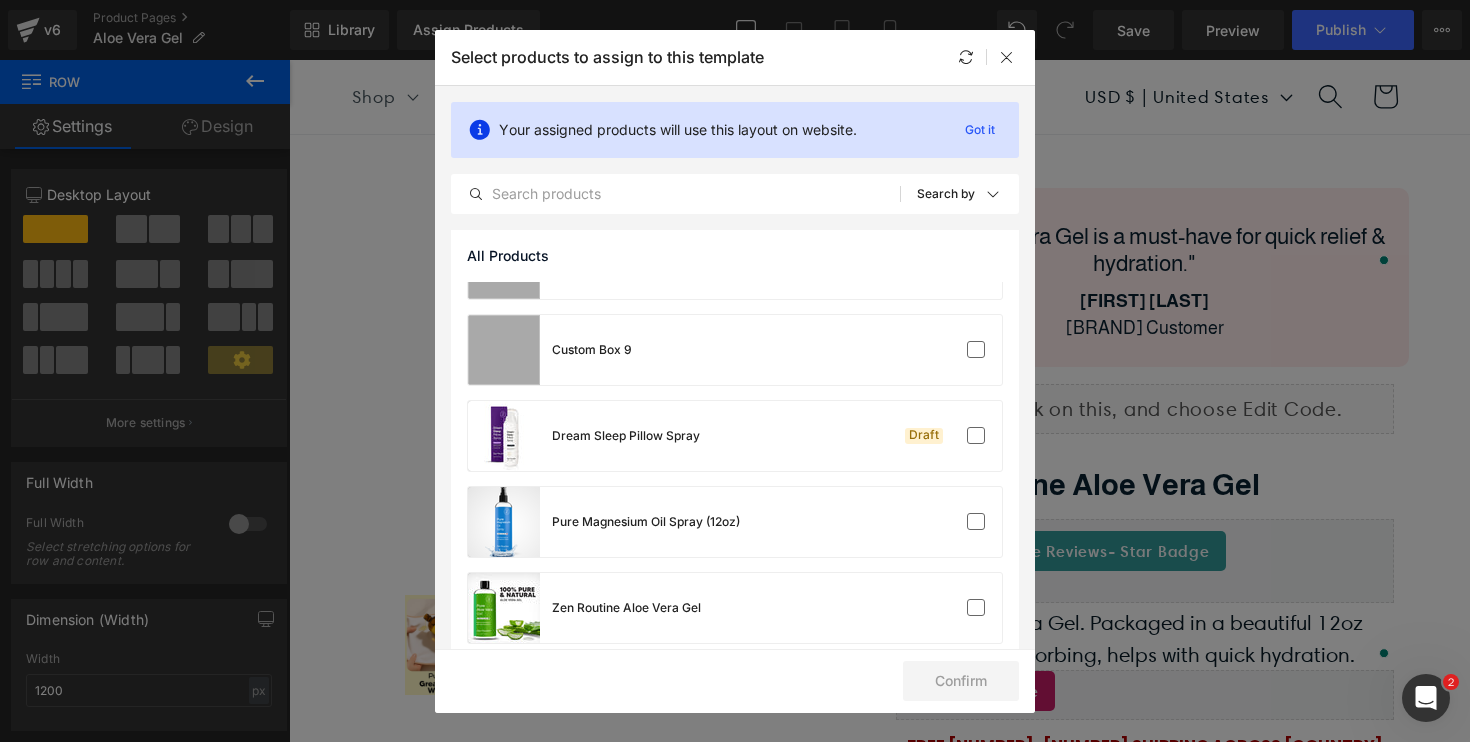 scroll, scrollTop: 765, scrollLeft: 0, axis: vertical 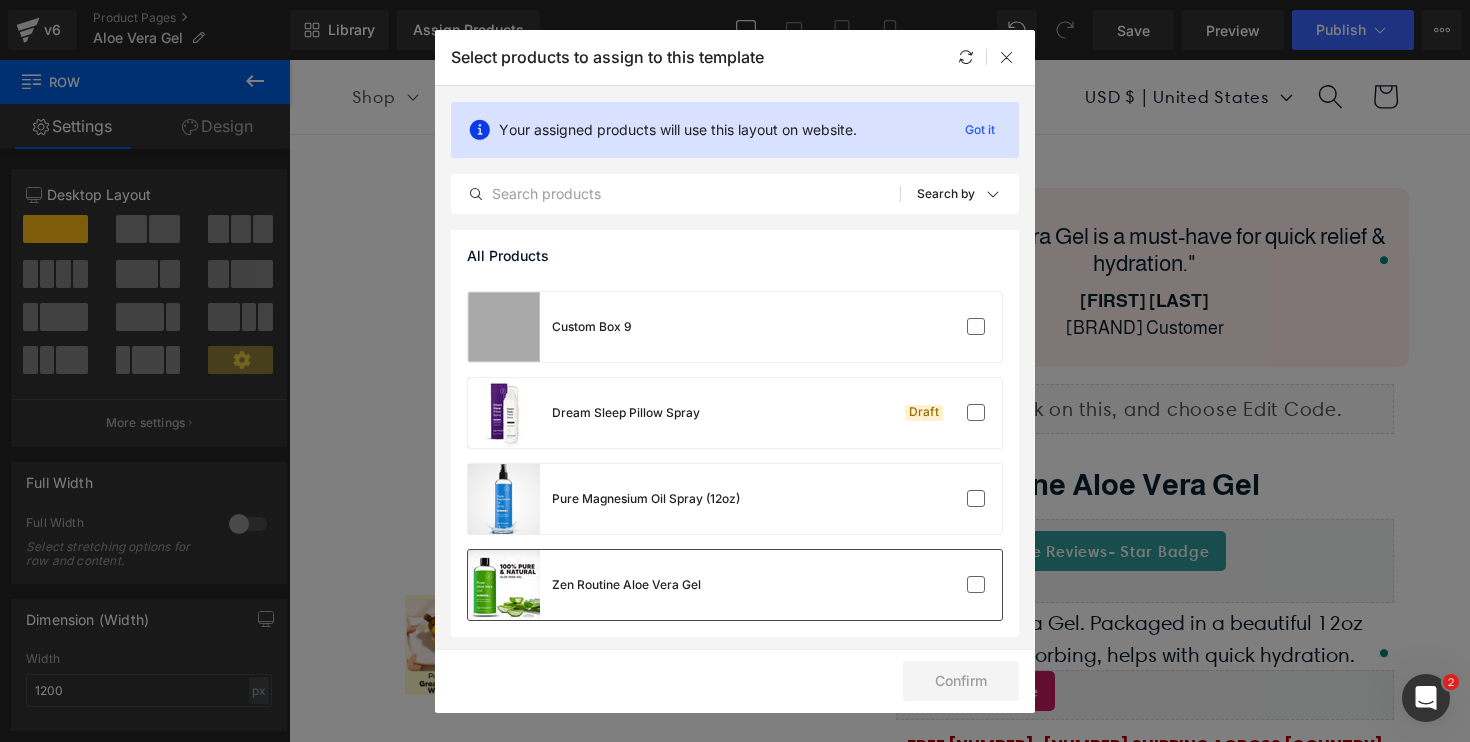click on "Zen Routine Aloe Vera Gel" at bounding box center (735, 585) 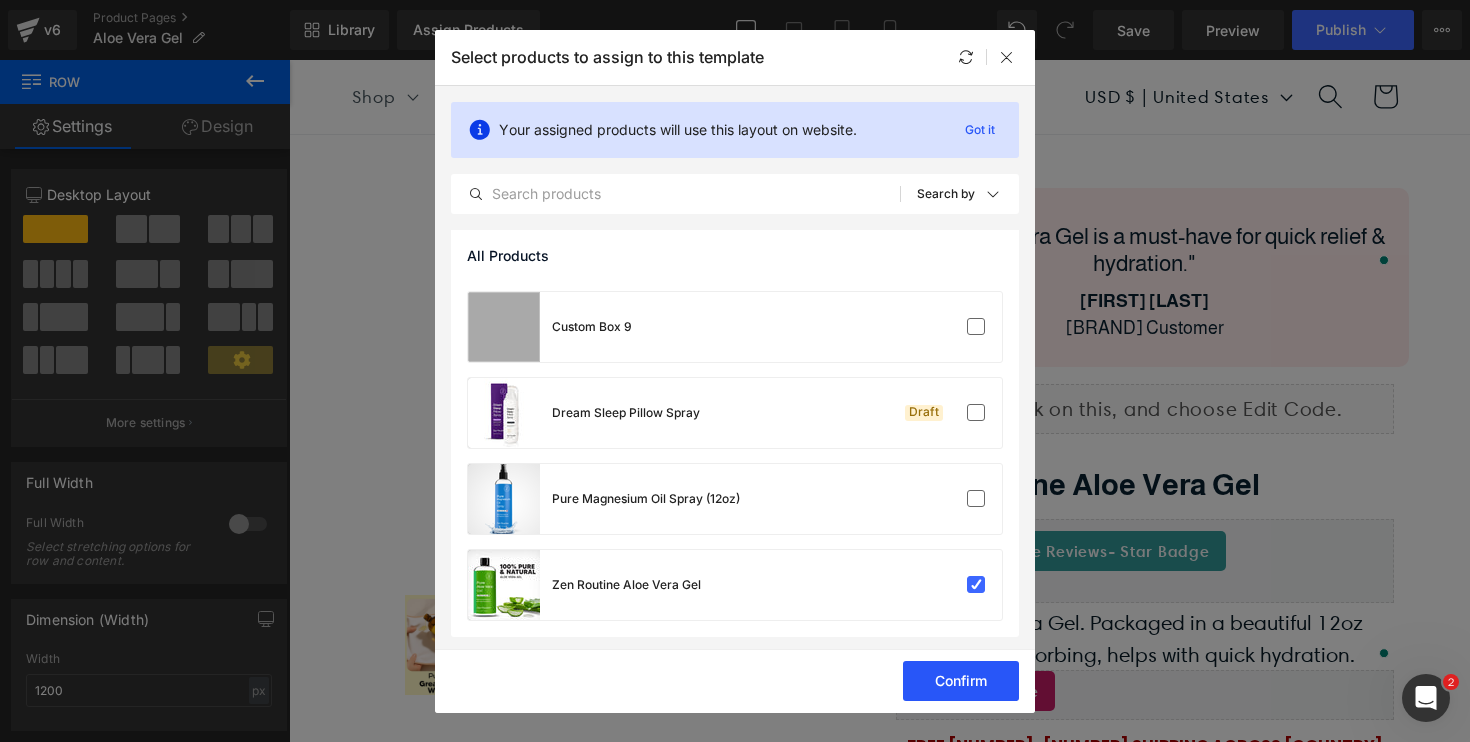 click on "Confirm" at bounding box center [961, 681] 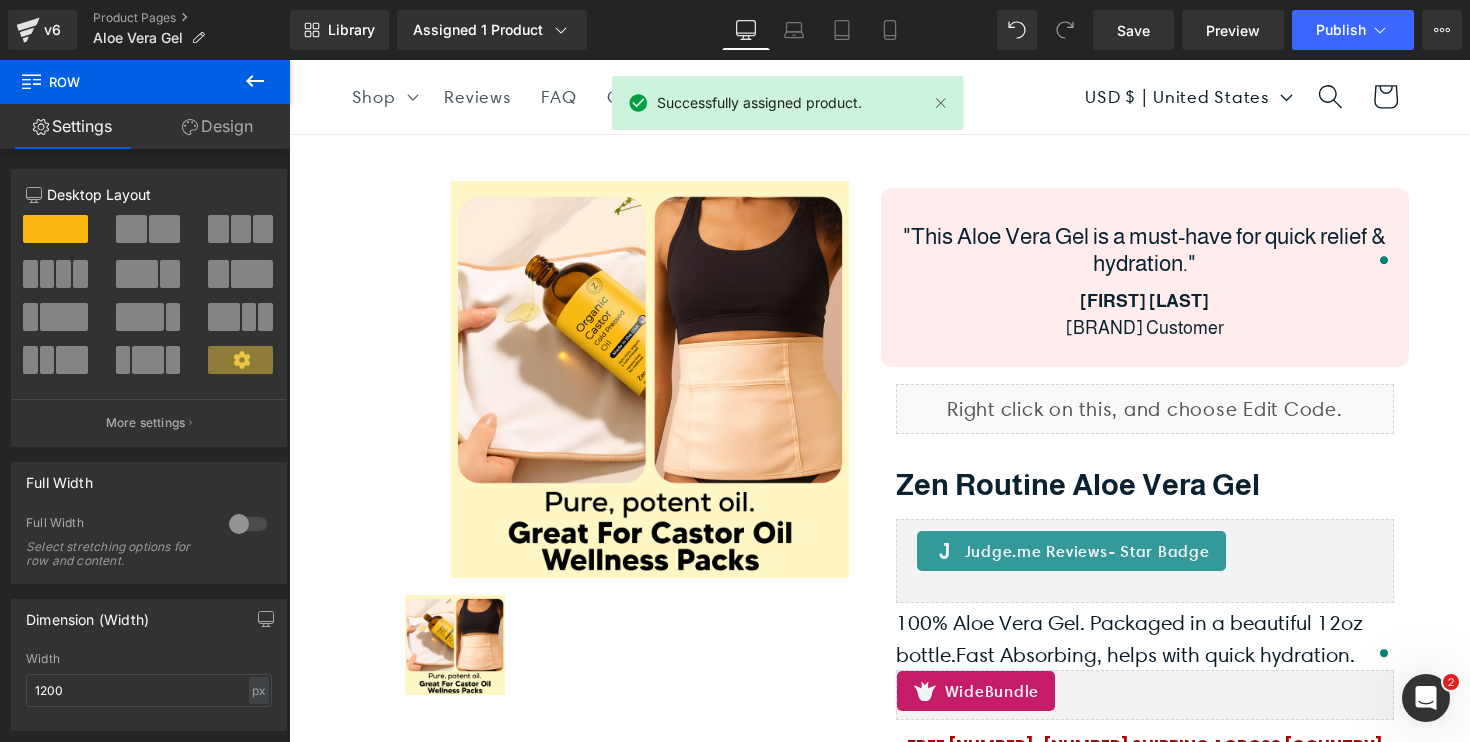 click on "Library Assigned [NUMBER] Product  Product Preview
[BRAND] Aloe Vera Gel Manage assigned products Desktop Desktop Laptop Tablet Mobile Save Preview Publish Scheduled View Live Page View with current Template Save Template to Library Schedule Publish Publish Settings Shortcuts  Your page can’t be published   You've reached the maximum number of published pages on your plan  ([NUMBER]/[NUMBER]).  You need to upgrade your plan or unpublish all your pages to get [NUMBER] publish slot.   Unpublish pages   Upgrade plan" at bounding box center [880, 30] 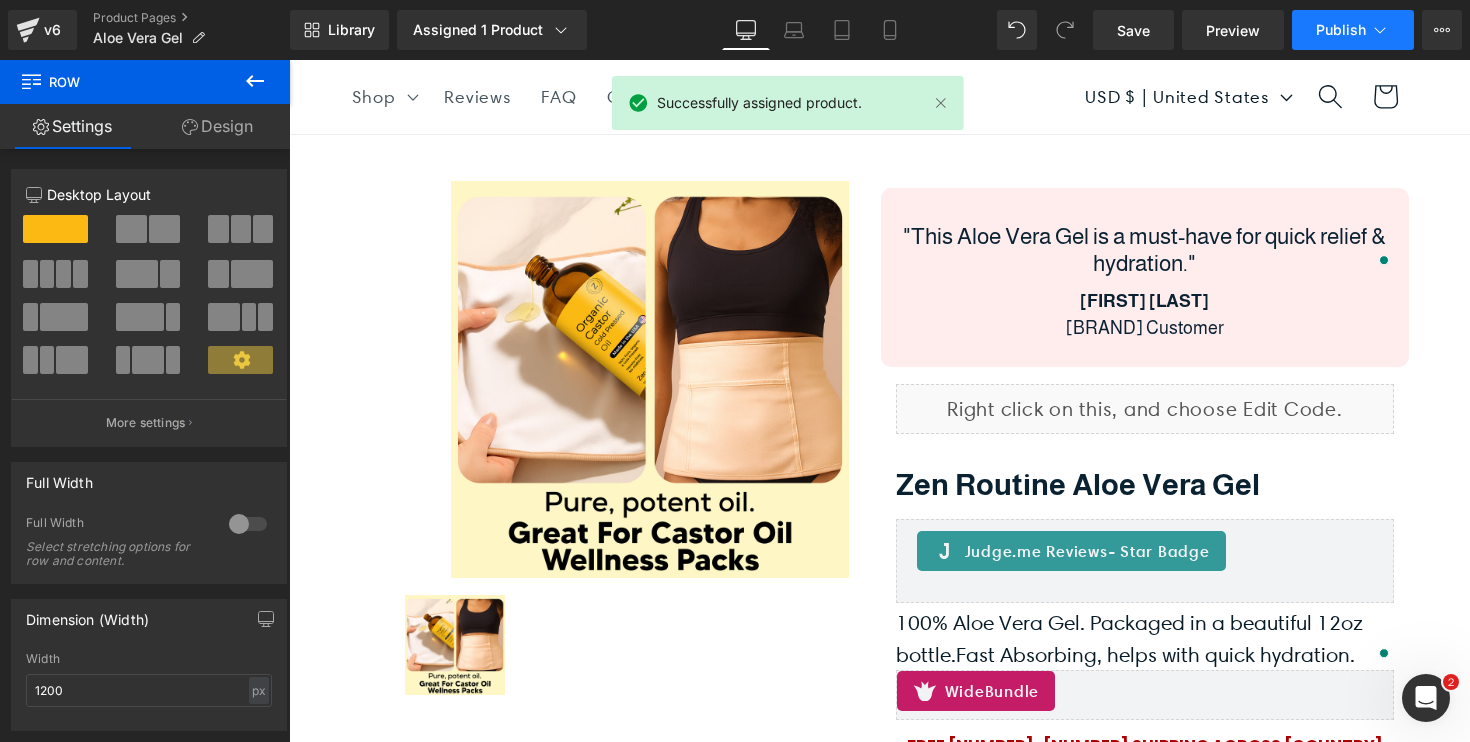 click on "Publish" at bounding box center [1341, 30] 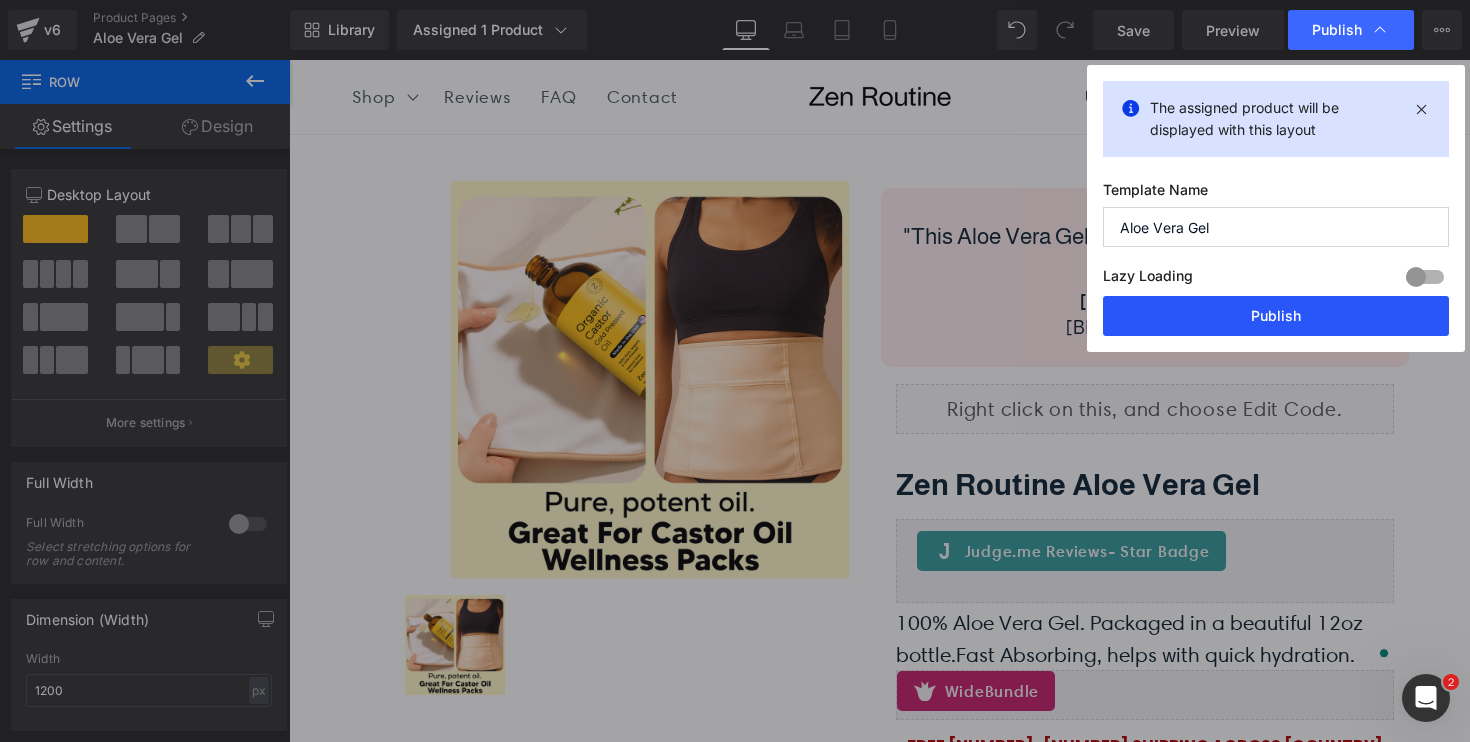 click on "Publish" at bounding box center (1276, 316) 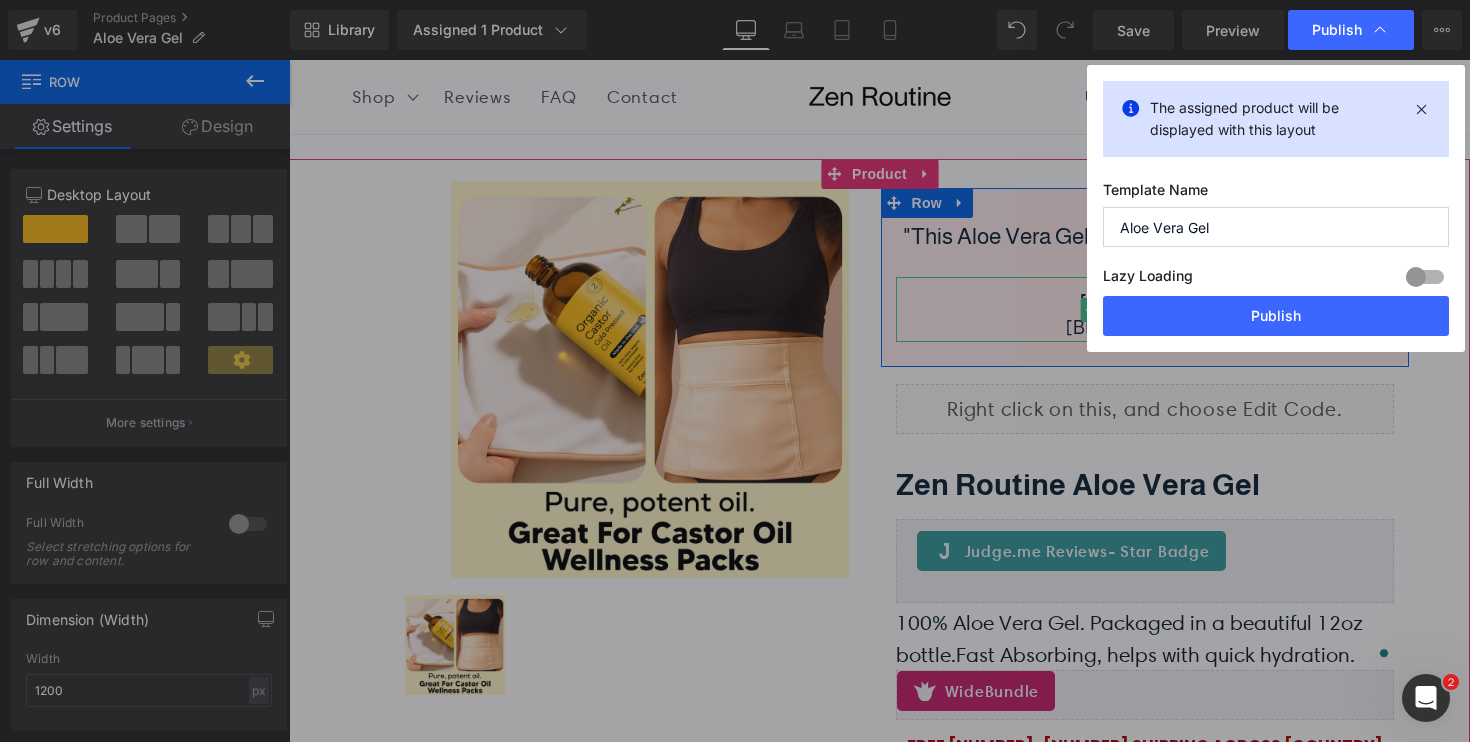drag, startPoint x: 1503, startPoint y: 365, endPoint x: 1214, endPoint y: 305, distance: 295.16266 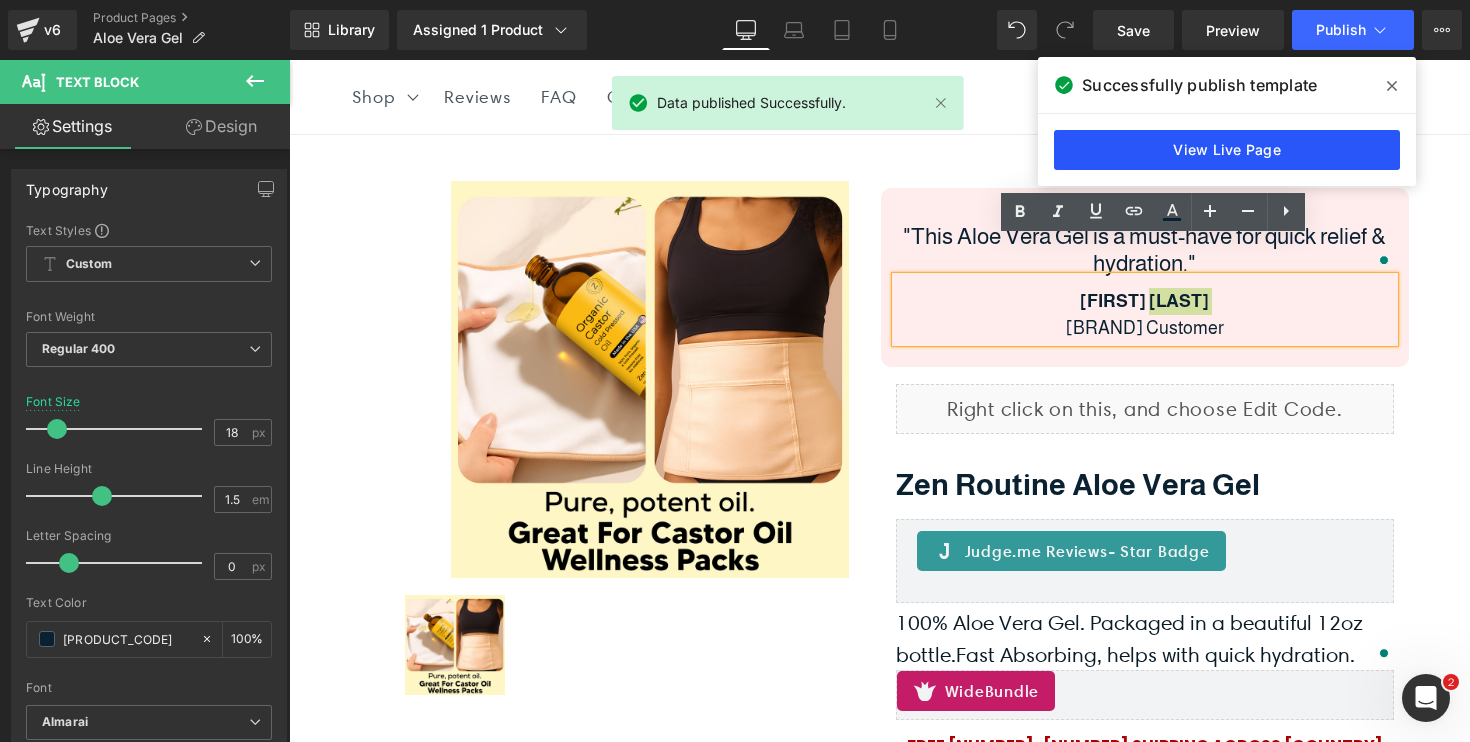 click on "View Live Page" at bounding box center [1227, 150] 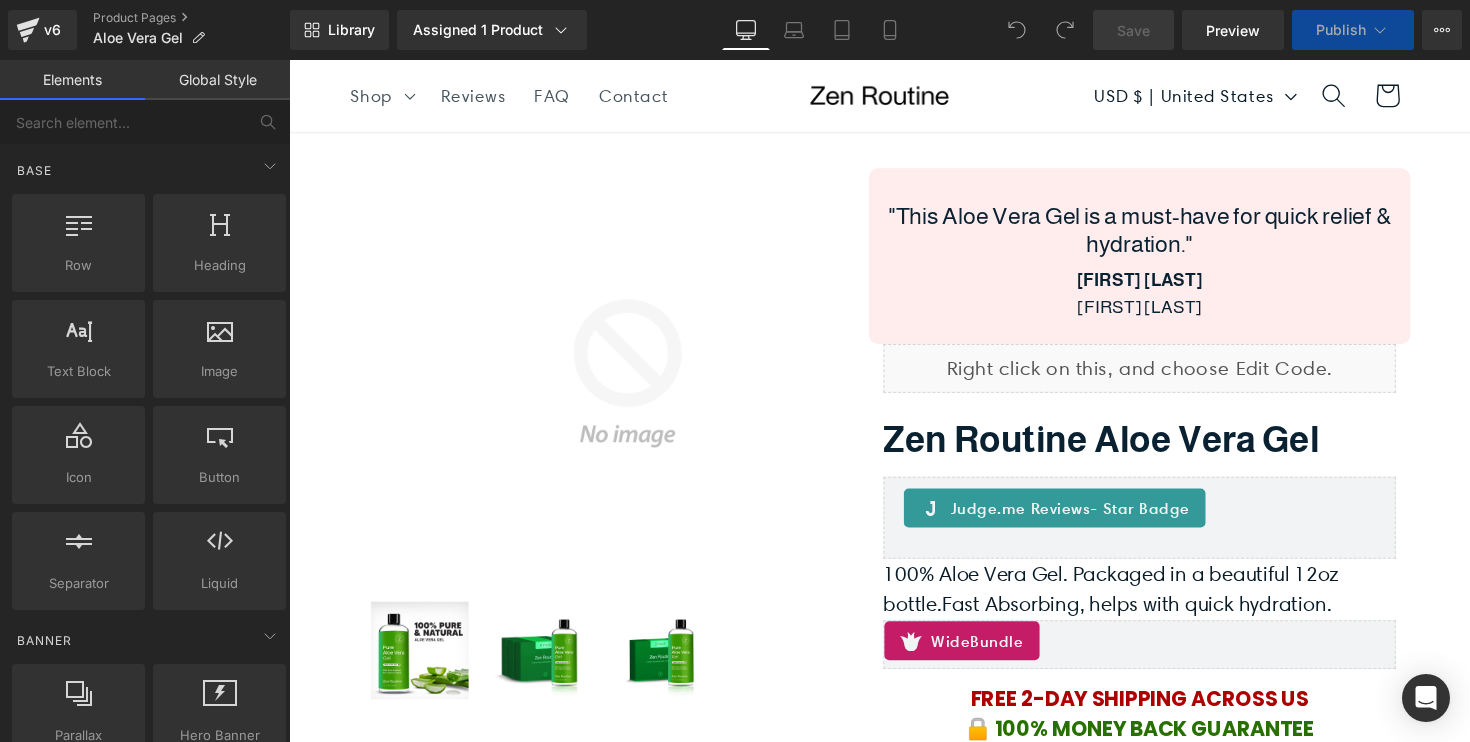 scroll, scrollTop: 0, scrollLeft: 0, axis: both 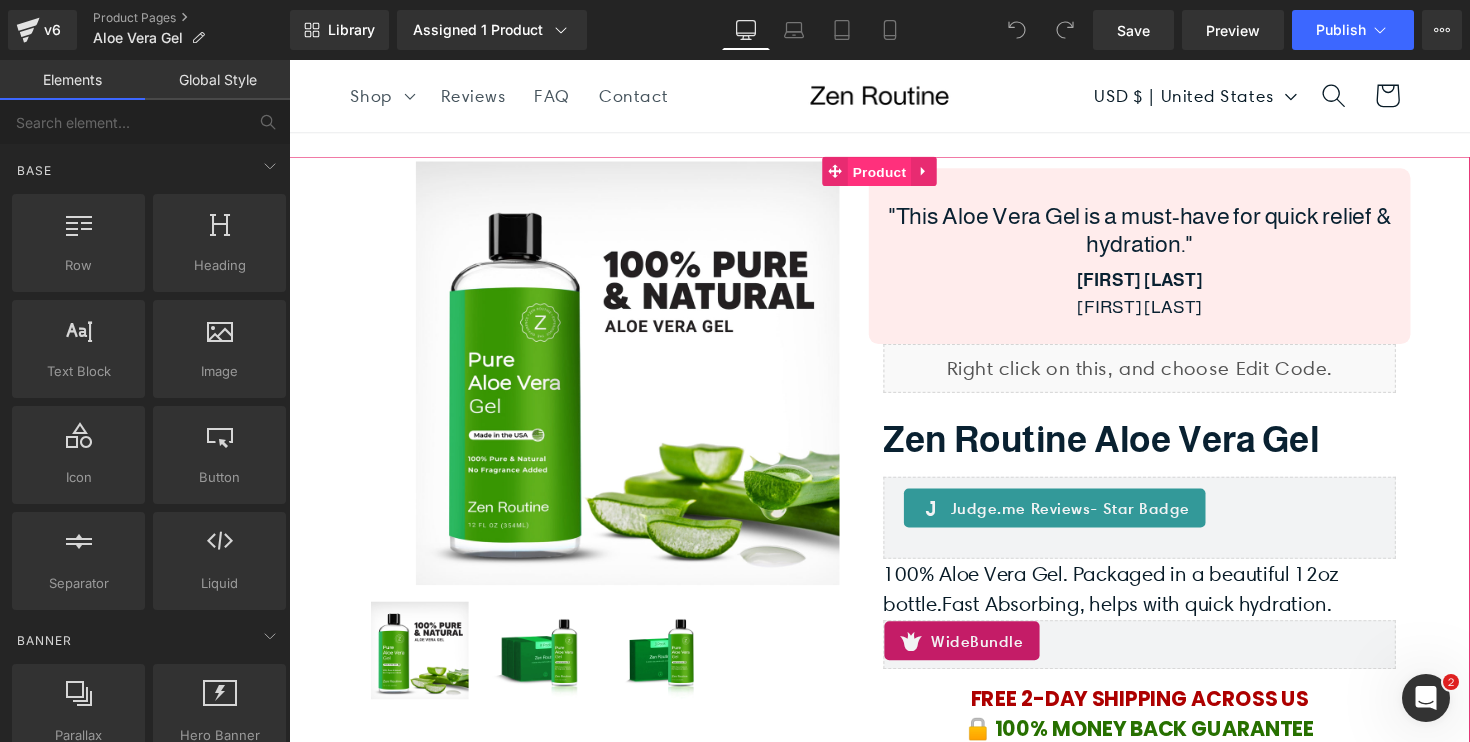 click on "Product" at bounding box center [894, 175] 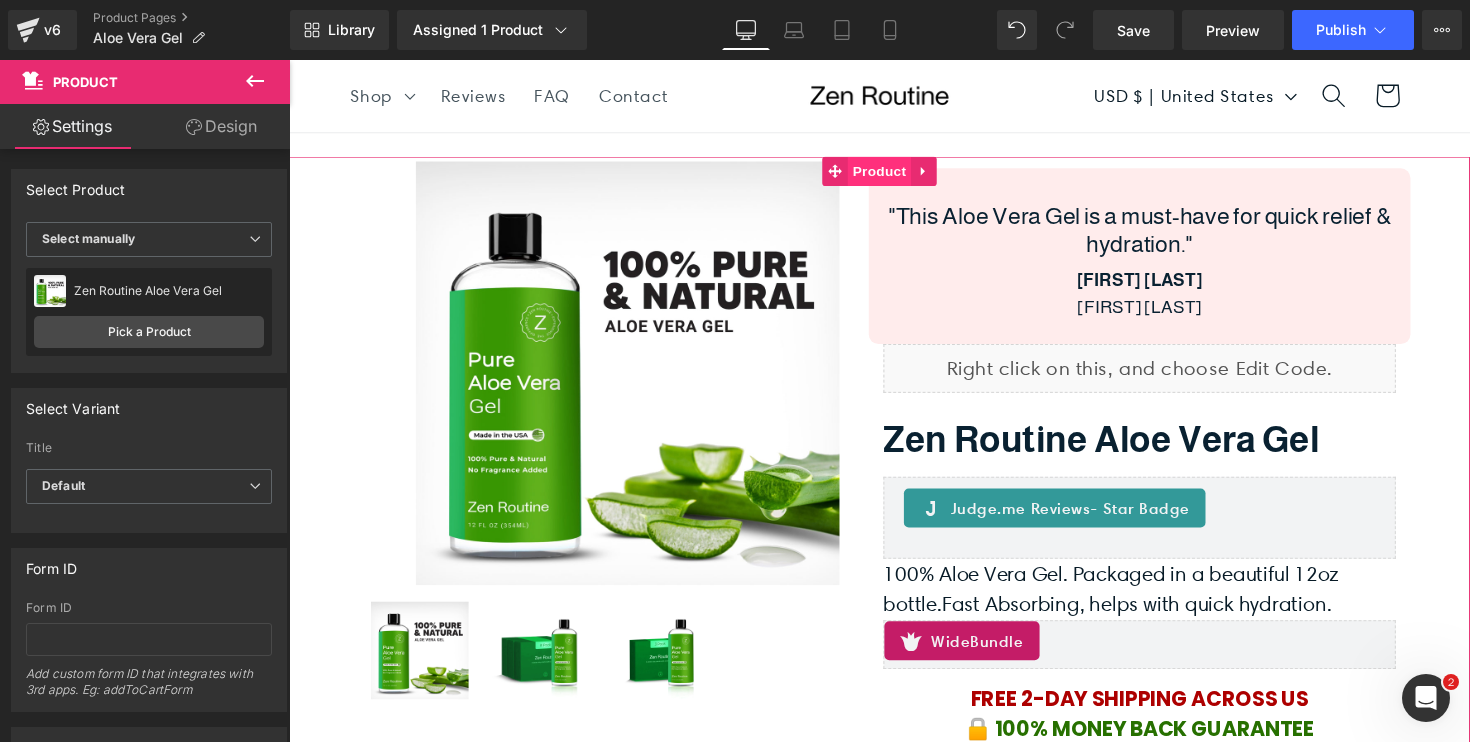 click on "Product" at bounding box center (894, 174) 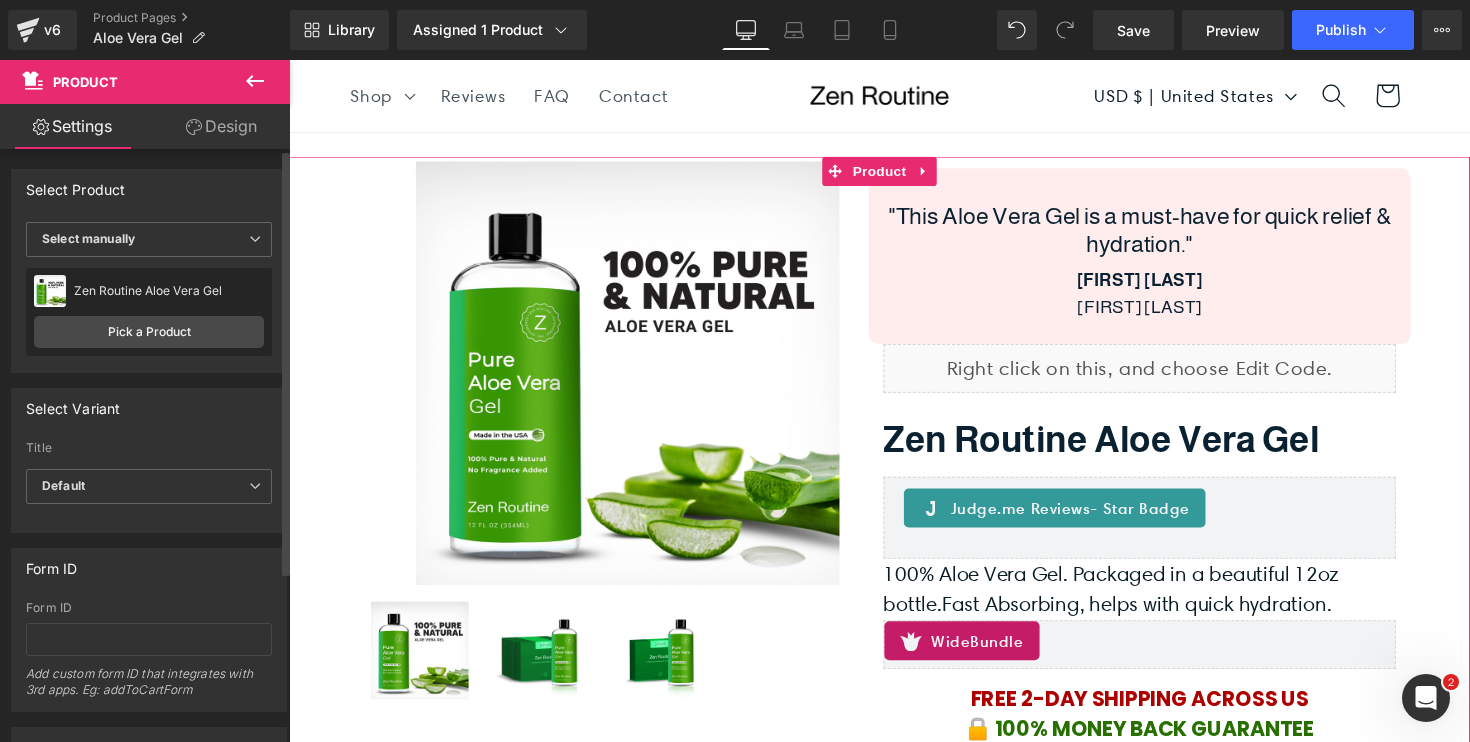 click on "Zen Routine Aloe Vera Gel Zen Routine Aloe Vera Gel Pick a Product" at bounding box center (149, 312) 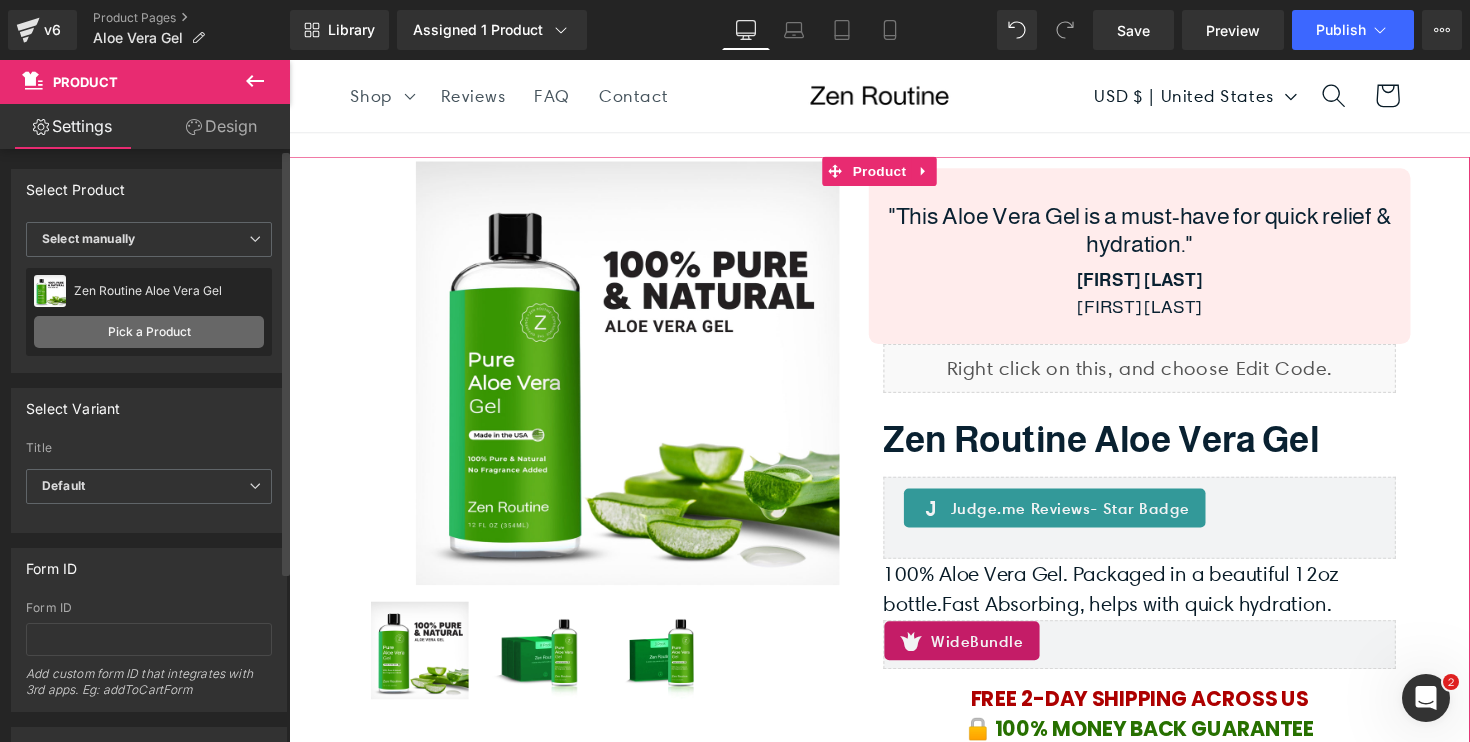click on "Pick a Product" at bounding box center [149, 332] 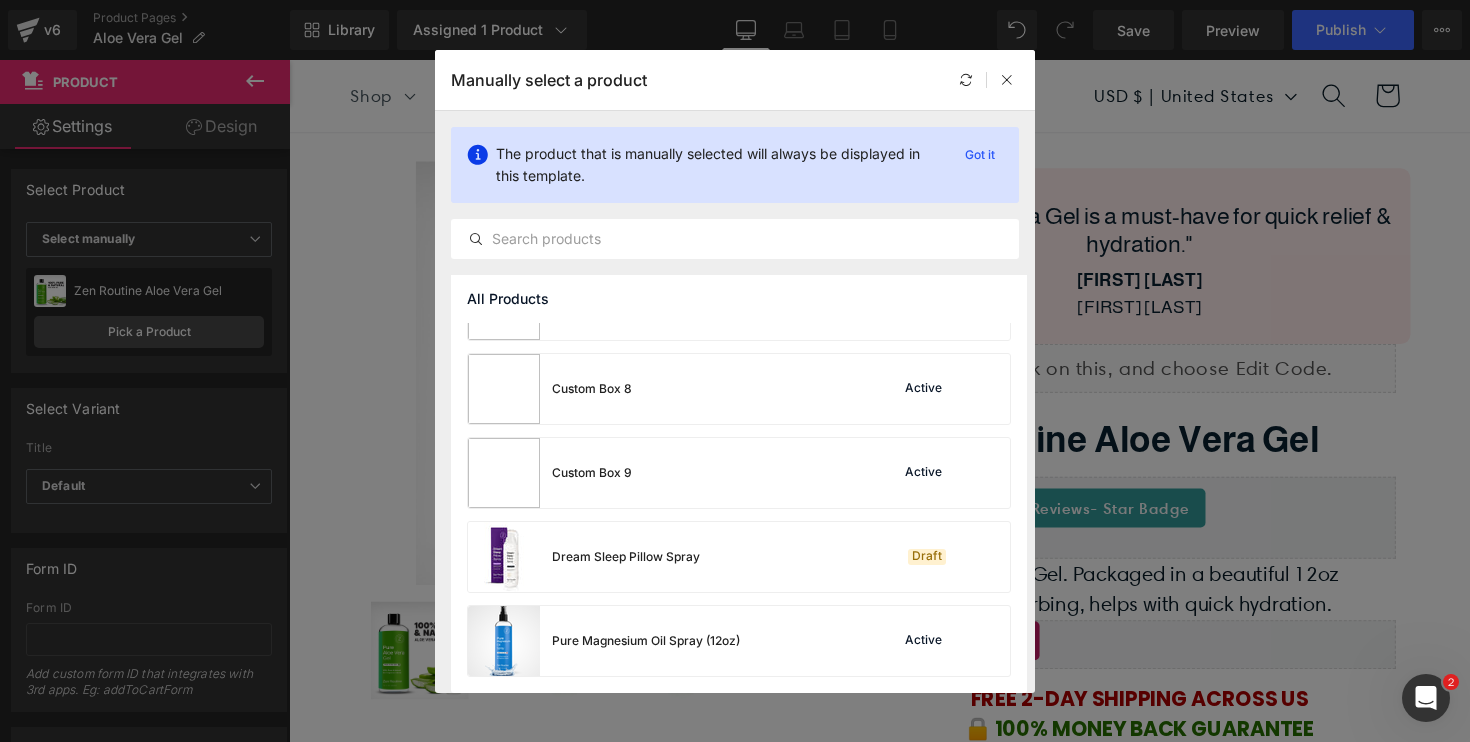 scroll, scrollTop: 0, scrollLeft: 0, axis: both 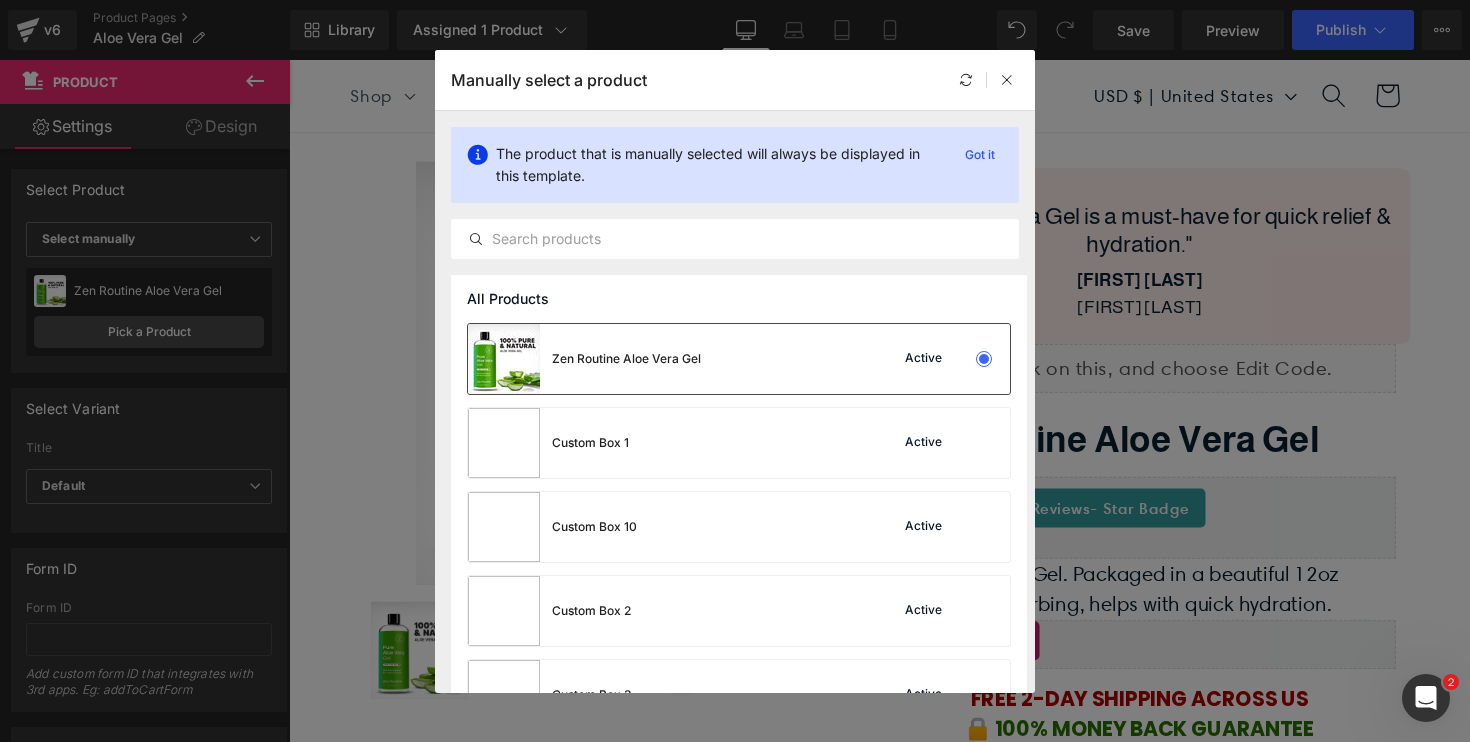 click on "Active" at bounding box center (923, 359) 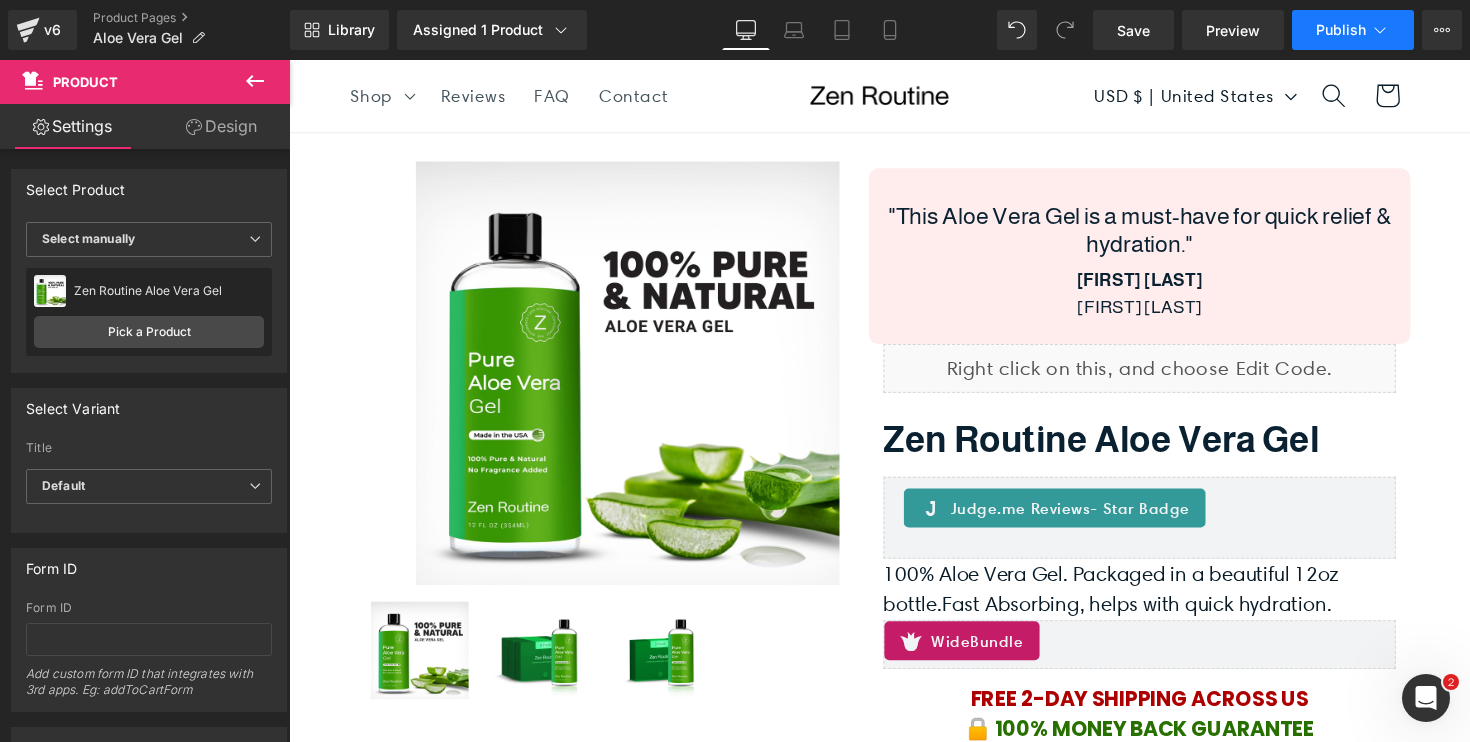 click on "Publish" at bounding box center (1341, 30) 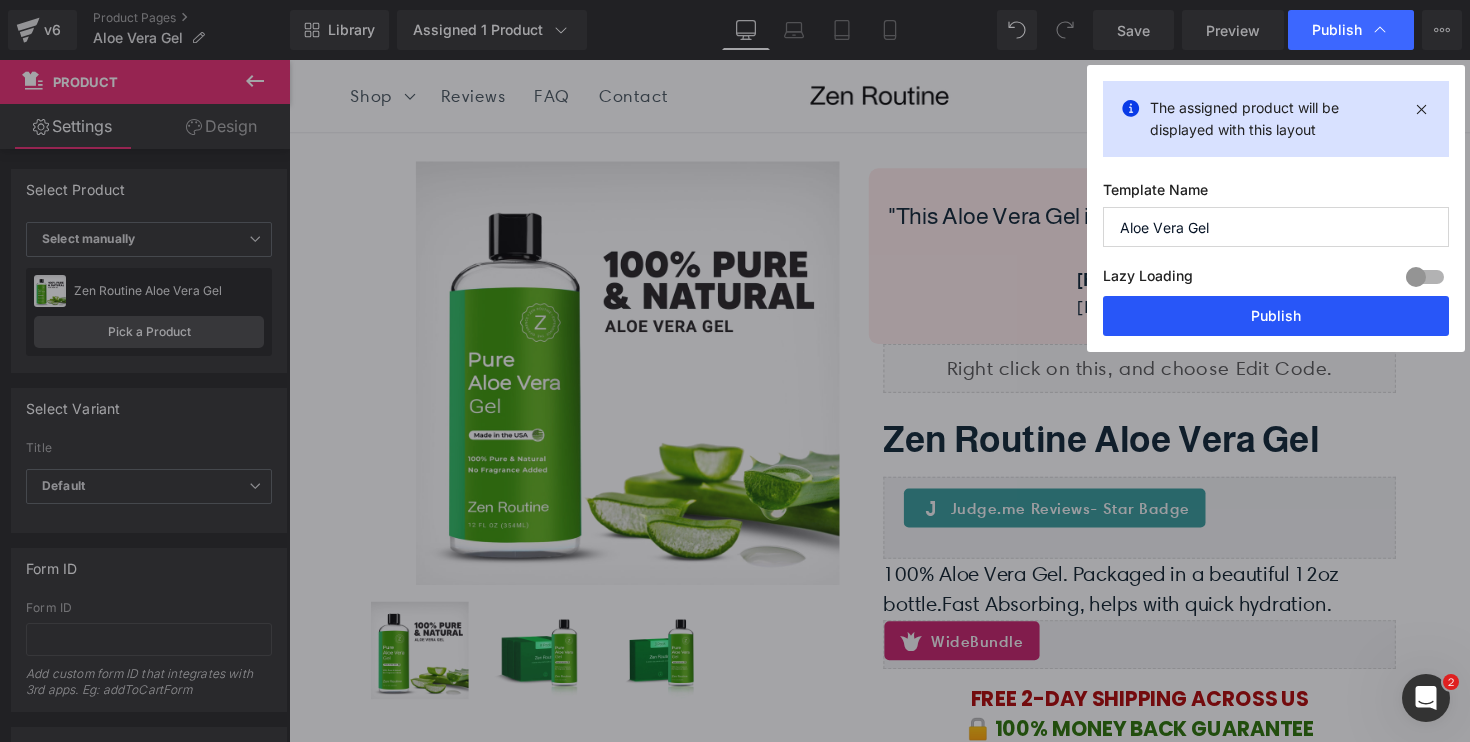 drag, startPoint x: 1236, startPoint y: 316, endPoint x: 505, endPoint y: 210, distance: 738.6454 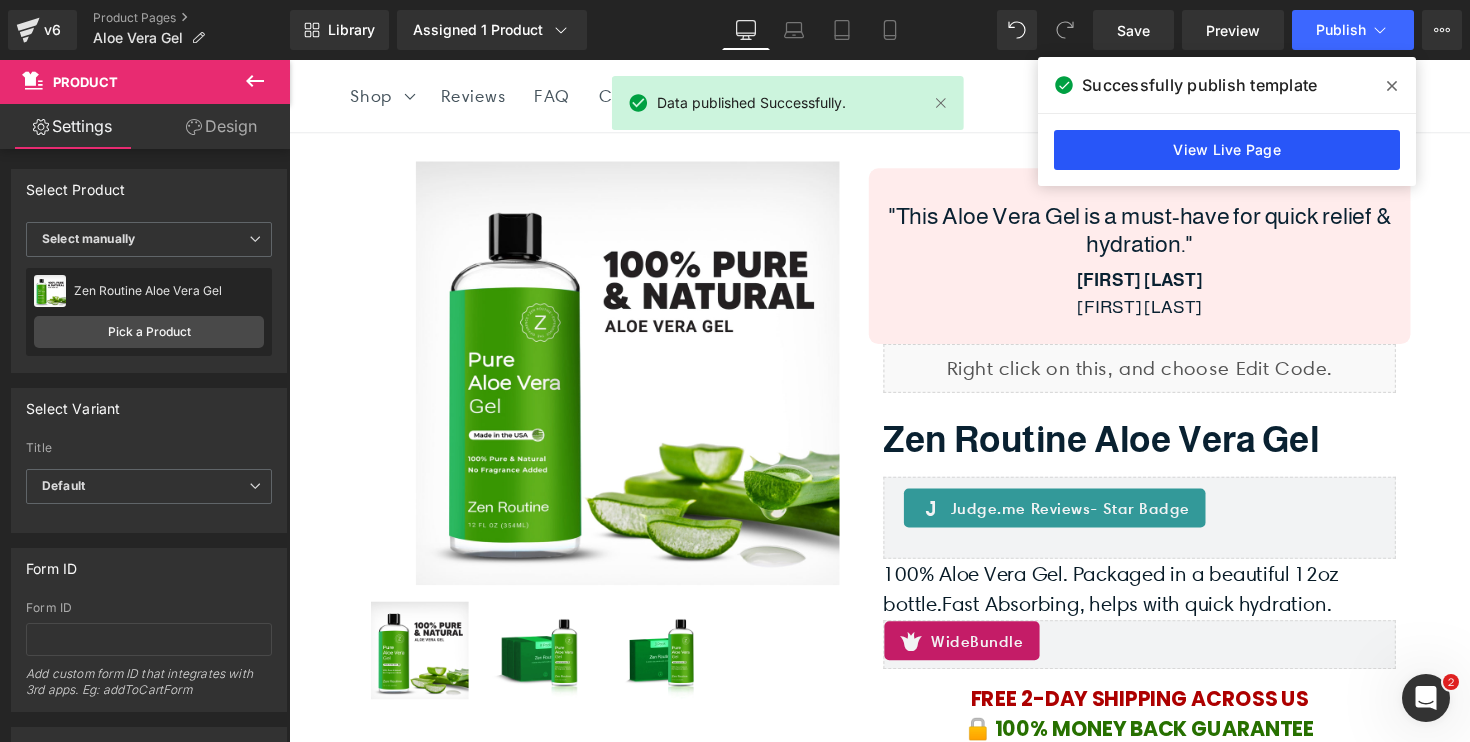click on "View Live Page" at bounding box center [1227, 150] 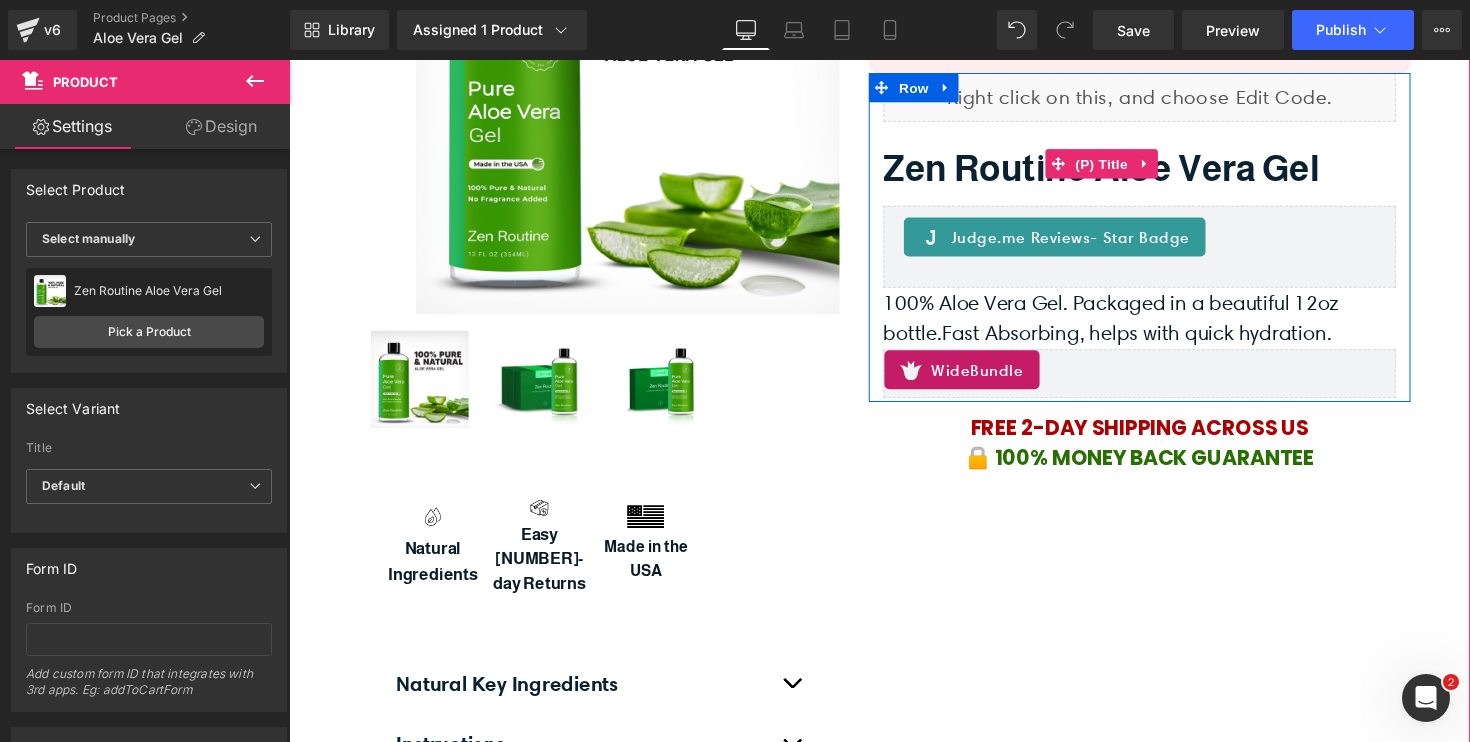 scroll, scrollTop: 280, scrollLeft: 0, axis: vertical 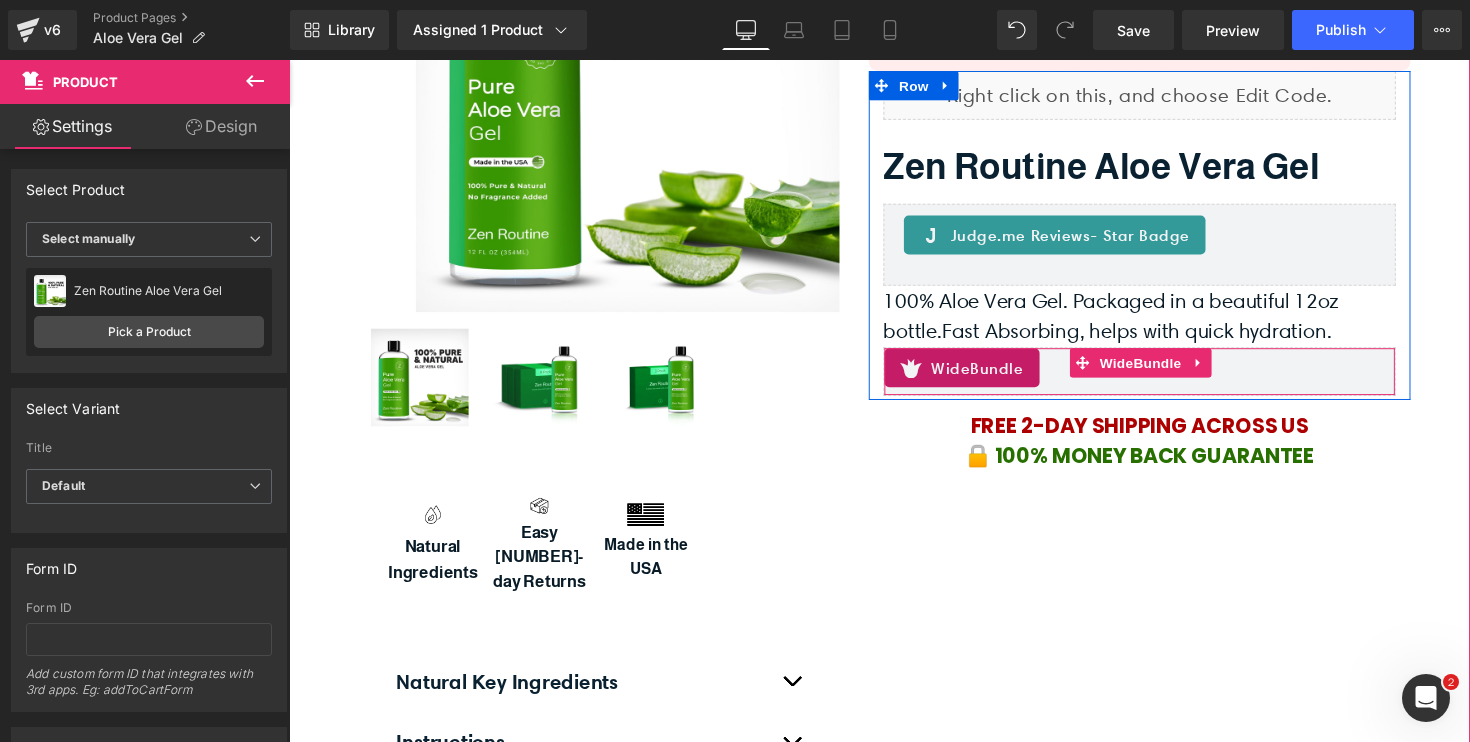 click on "WideBundle" at bounding box center [1160, 375] 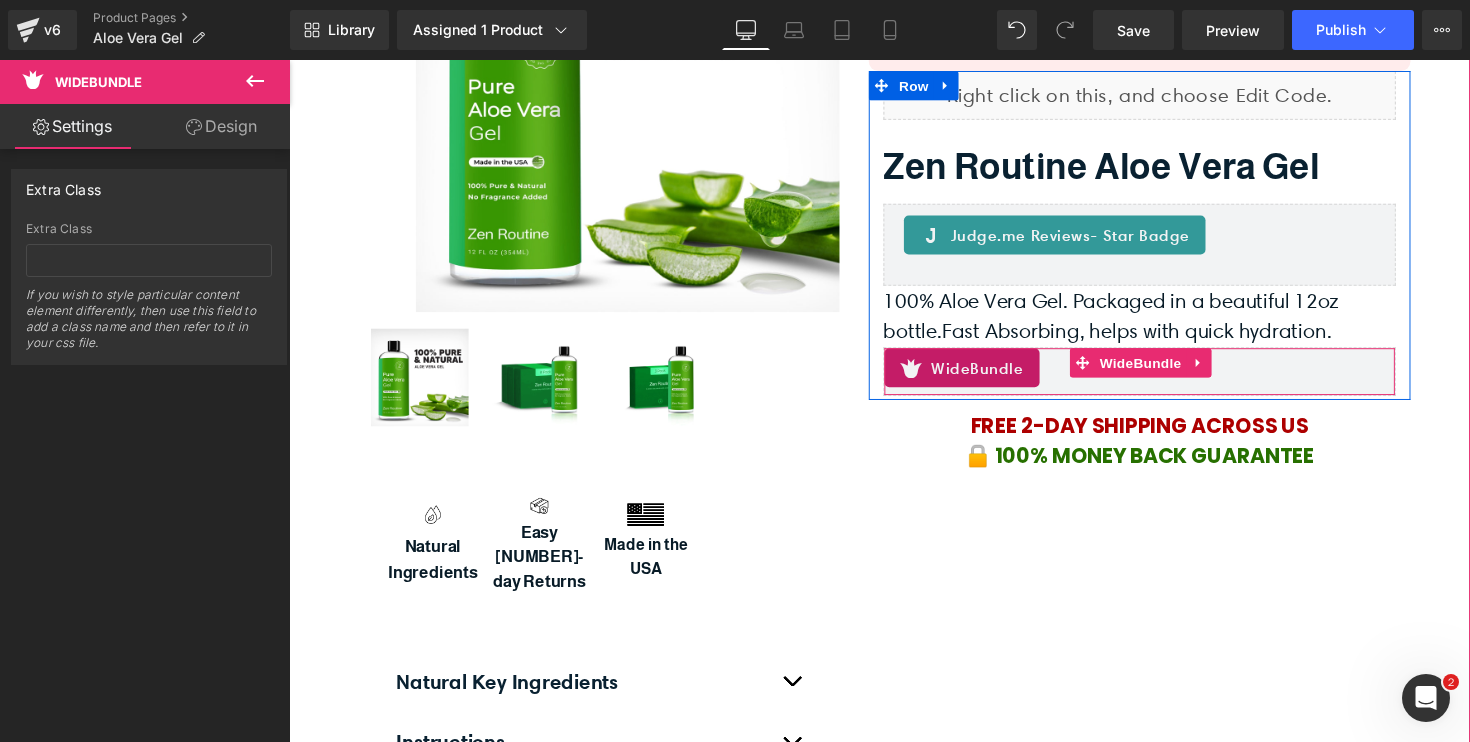 click on "WideBundle" at bounding box center (1160, 375) 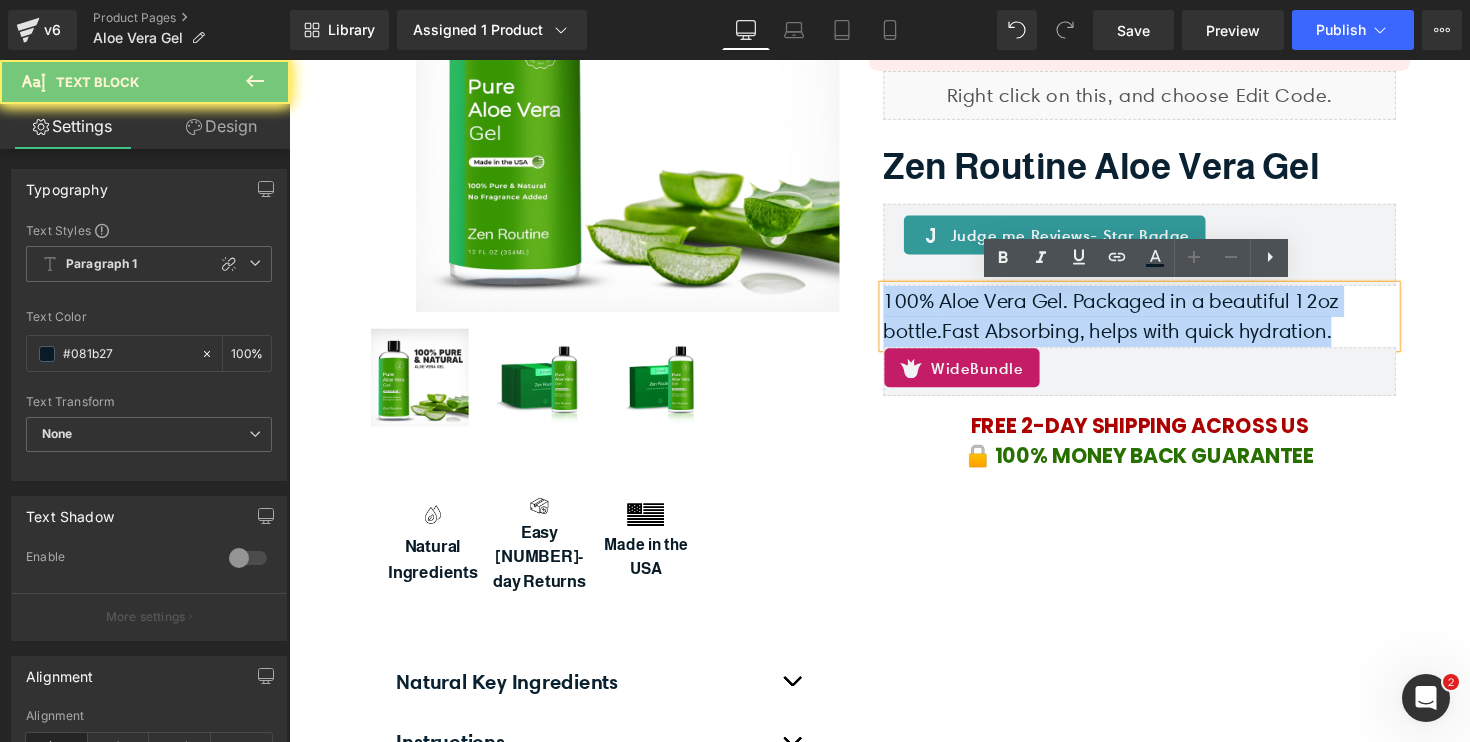 click on "Fast Absorbing, helps with quick hydration." at bounding box center (1157, 337) 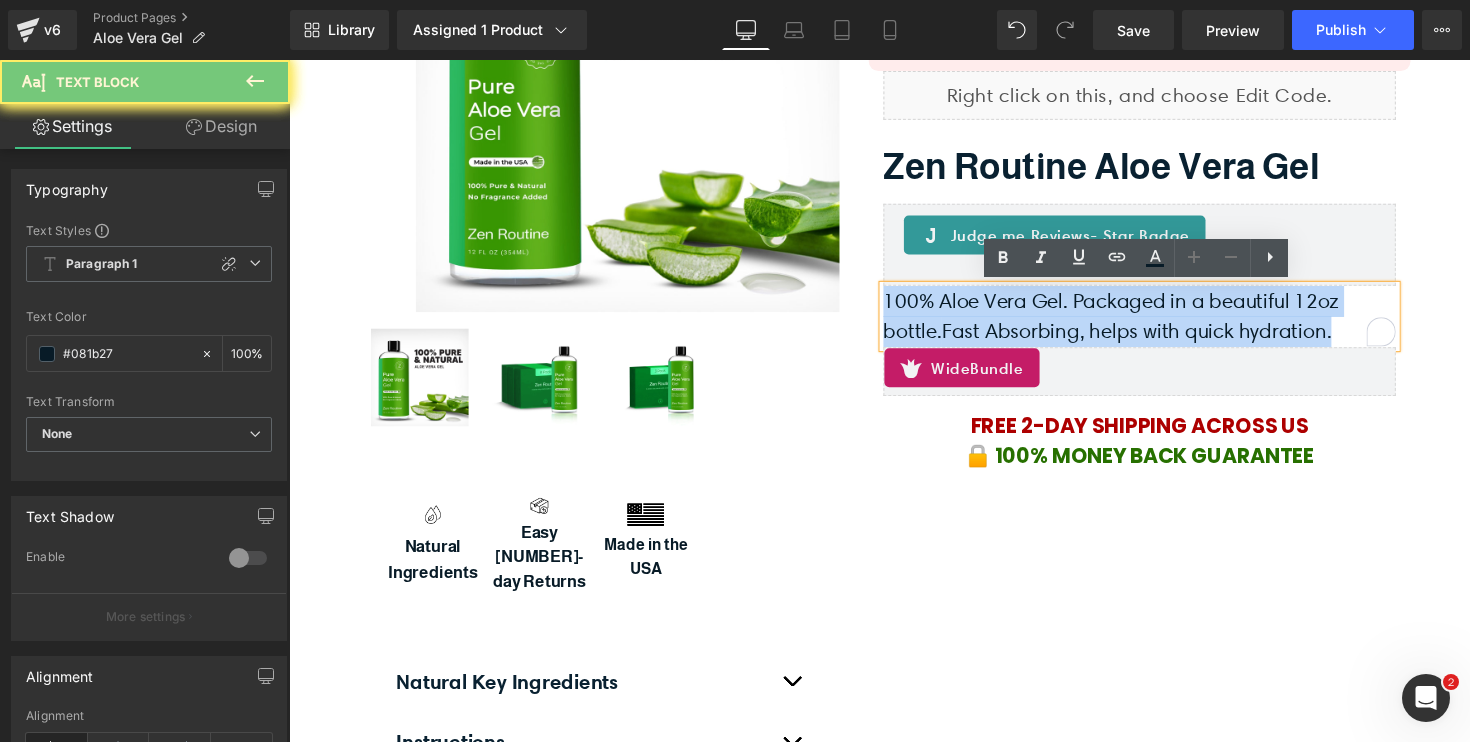 copy on "100% Aloe Vera Gel. Packaged in a beautiful 12oz bottle.  Fast Absorbing, helps with quick hydration." 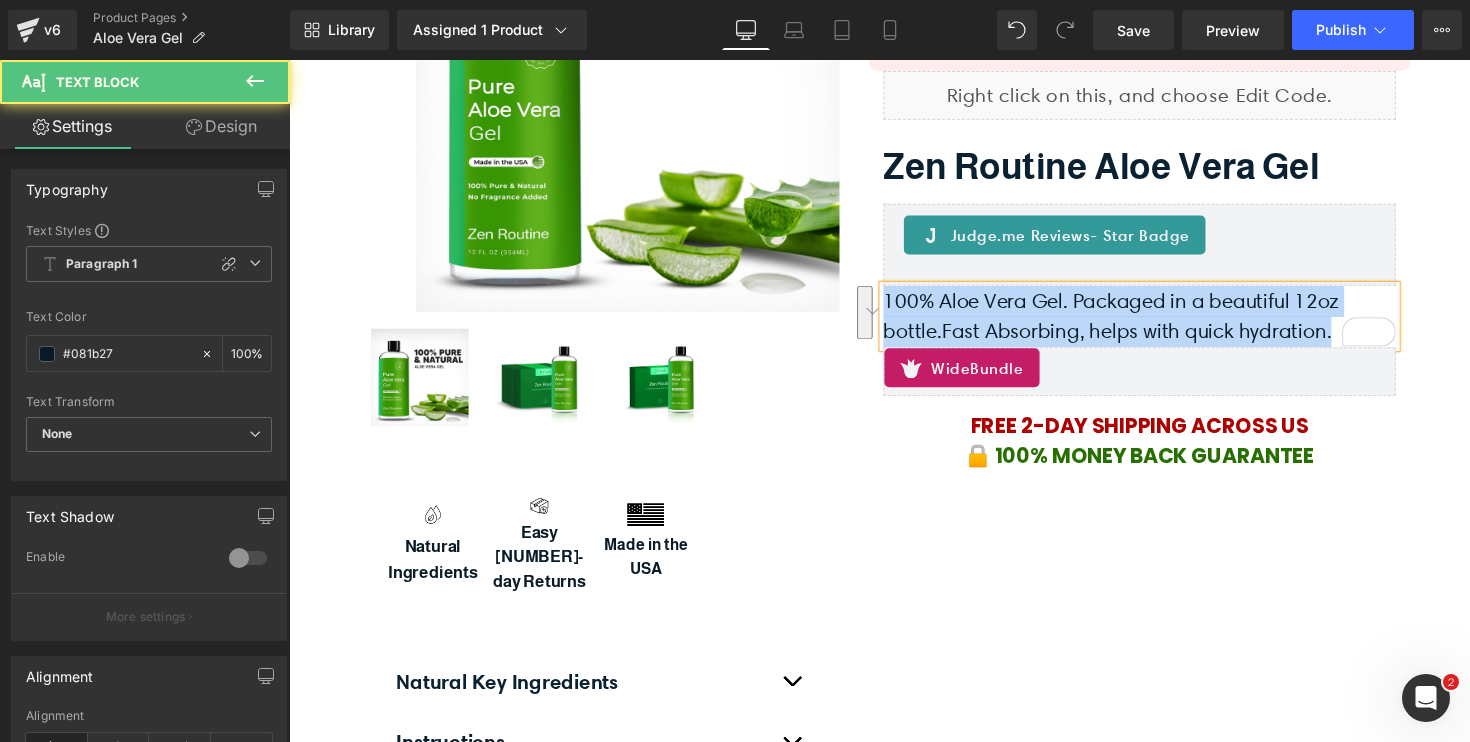 click on "100% Aloe Vera Gel. Packaged in a beautiful 12oz bottle.  Fast Absorbing, helps with quick hydration." at bounding box center [1160, 322] 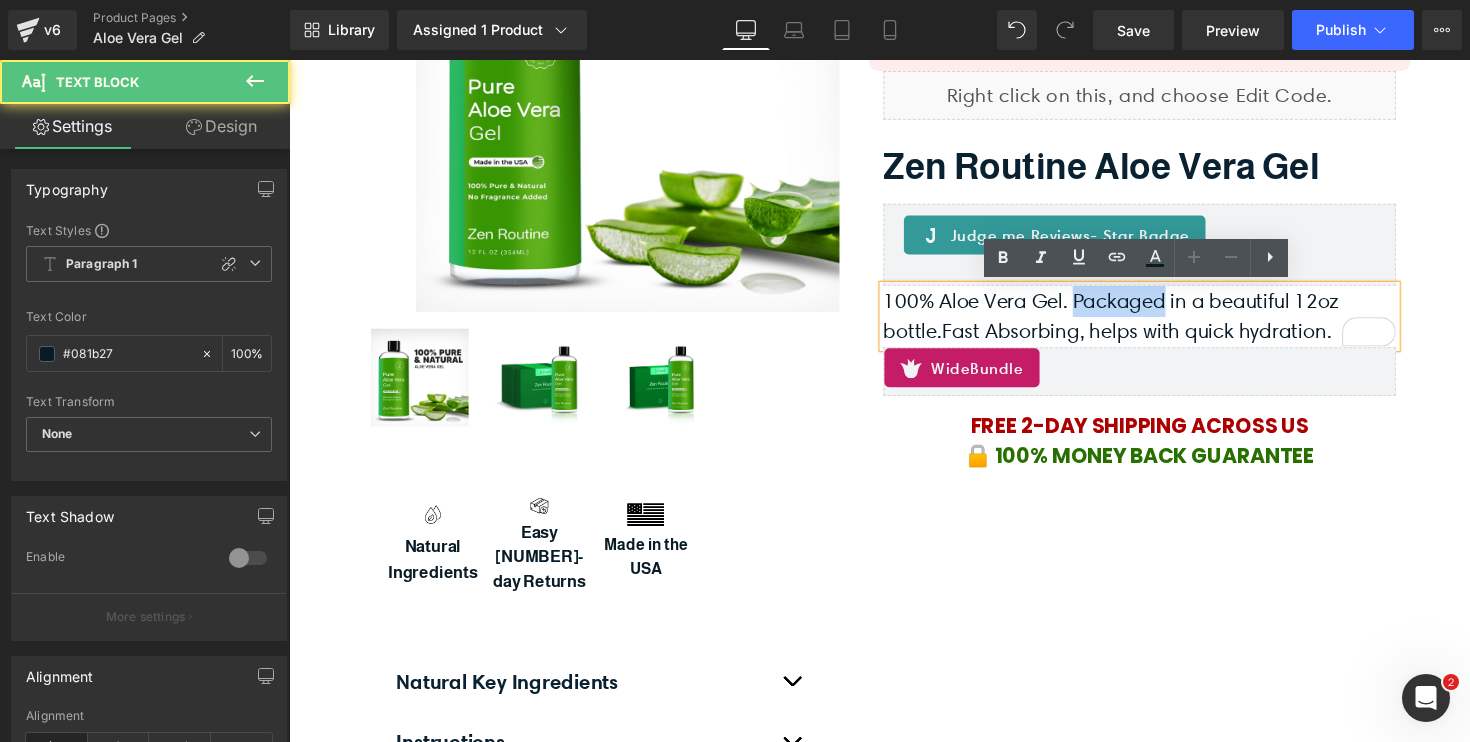 click on "100% Aloe Vera Gel. Packaged in a beautiful 12oz bottle.  Fast Absorbing, helps with quick hydration." at bounding box center [1160, 322] 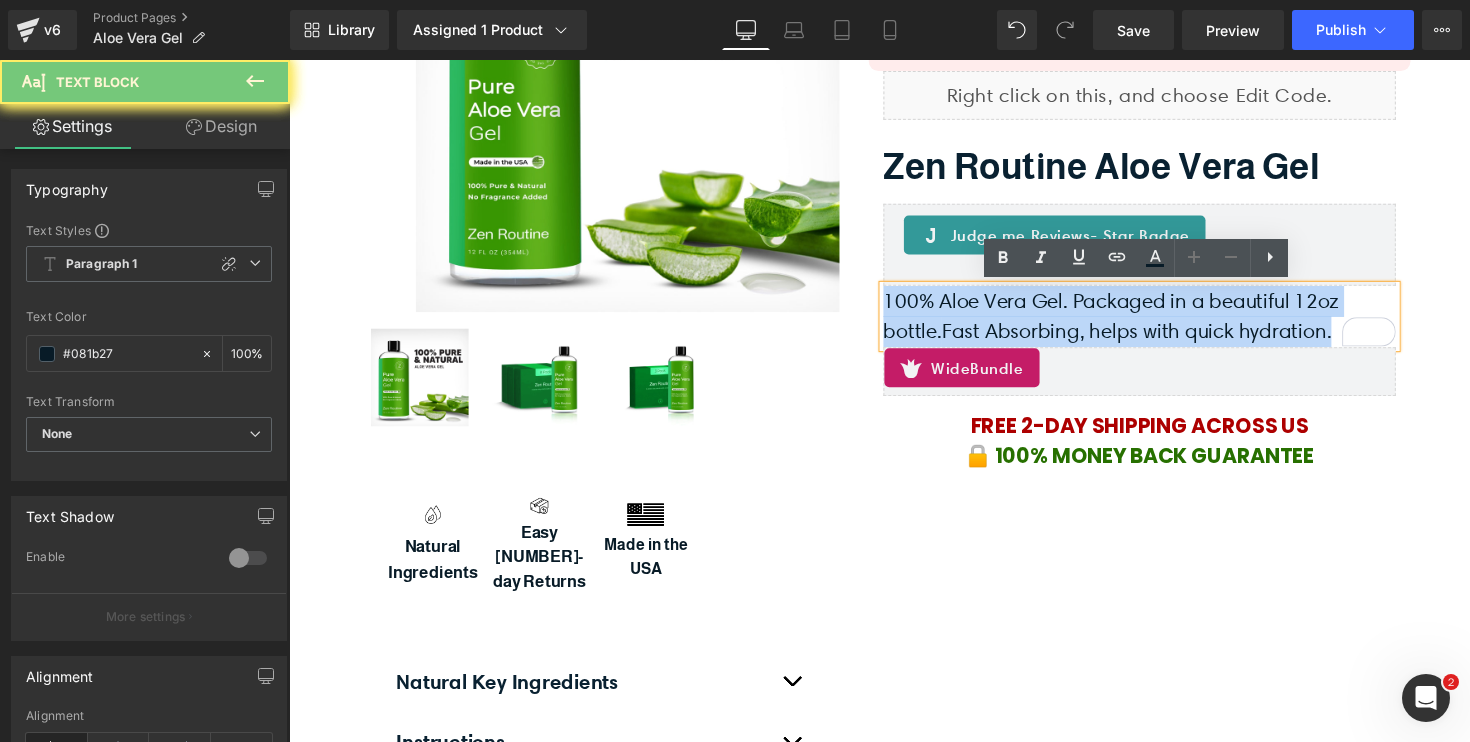 click on "100% Aloe Vera Gel. Packaged in a beautiful 12oz bottle.  Fast Absorbing, helps with quick hydration." at bounding box center [1160, 322] 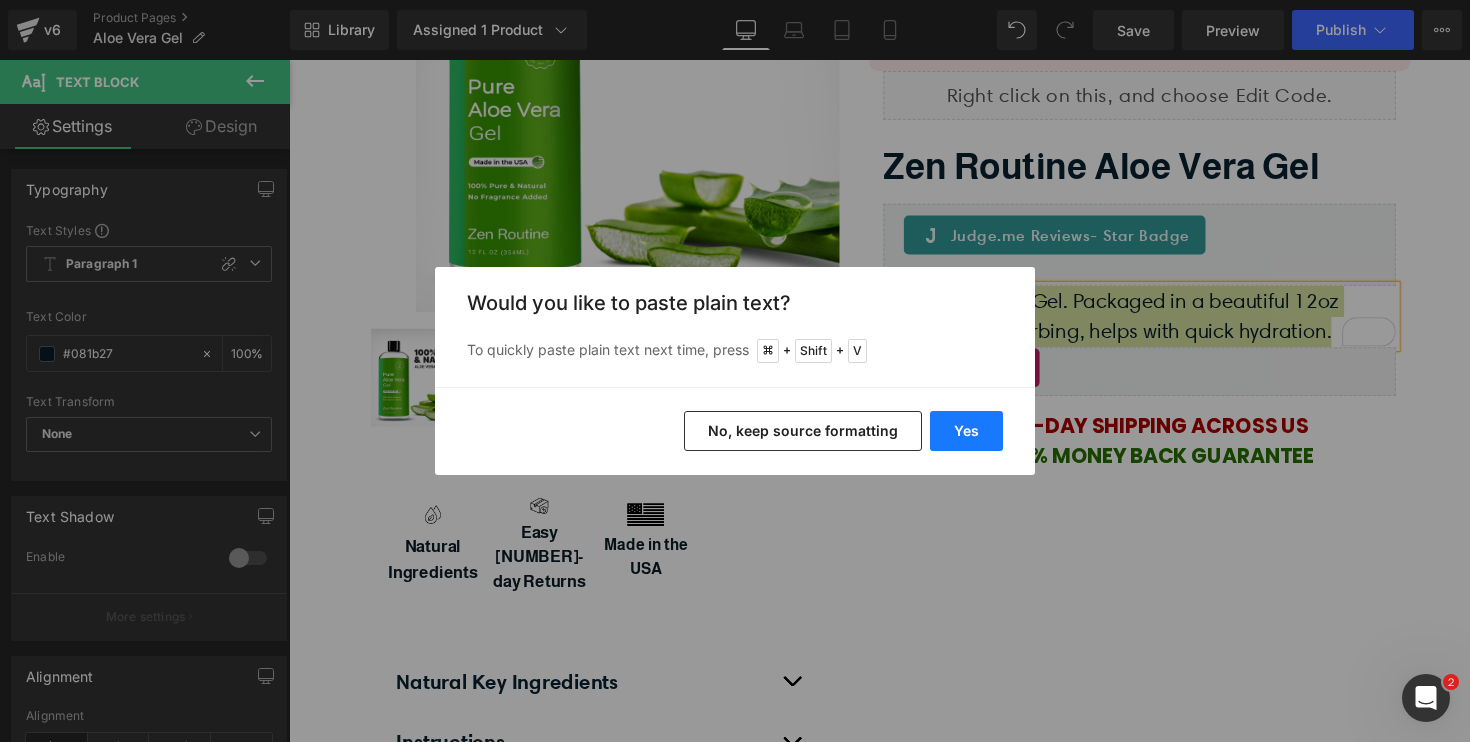 click on "Yes" at bounding box center (966, 431) 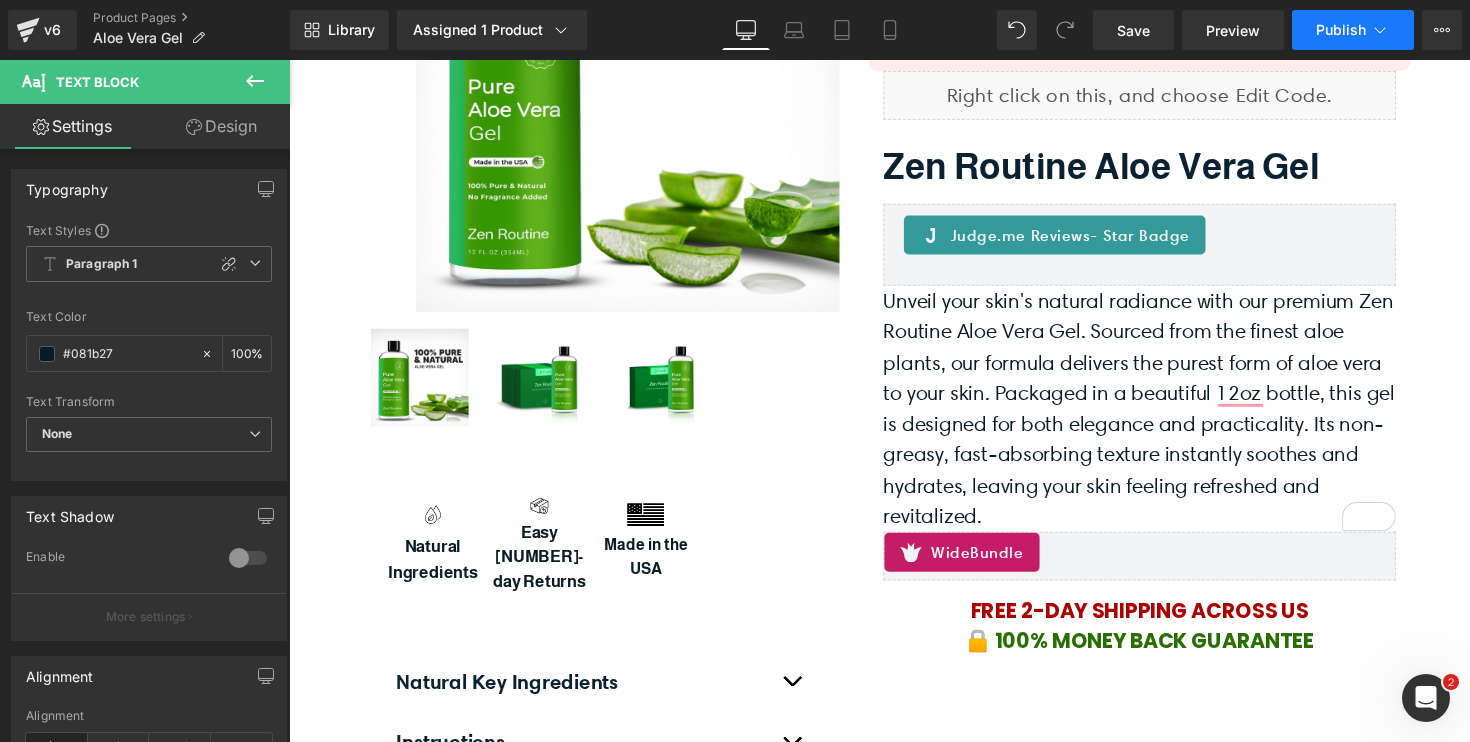 click 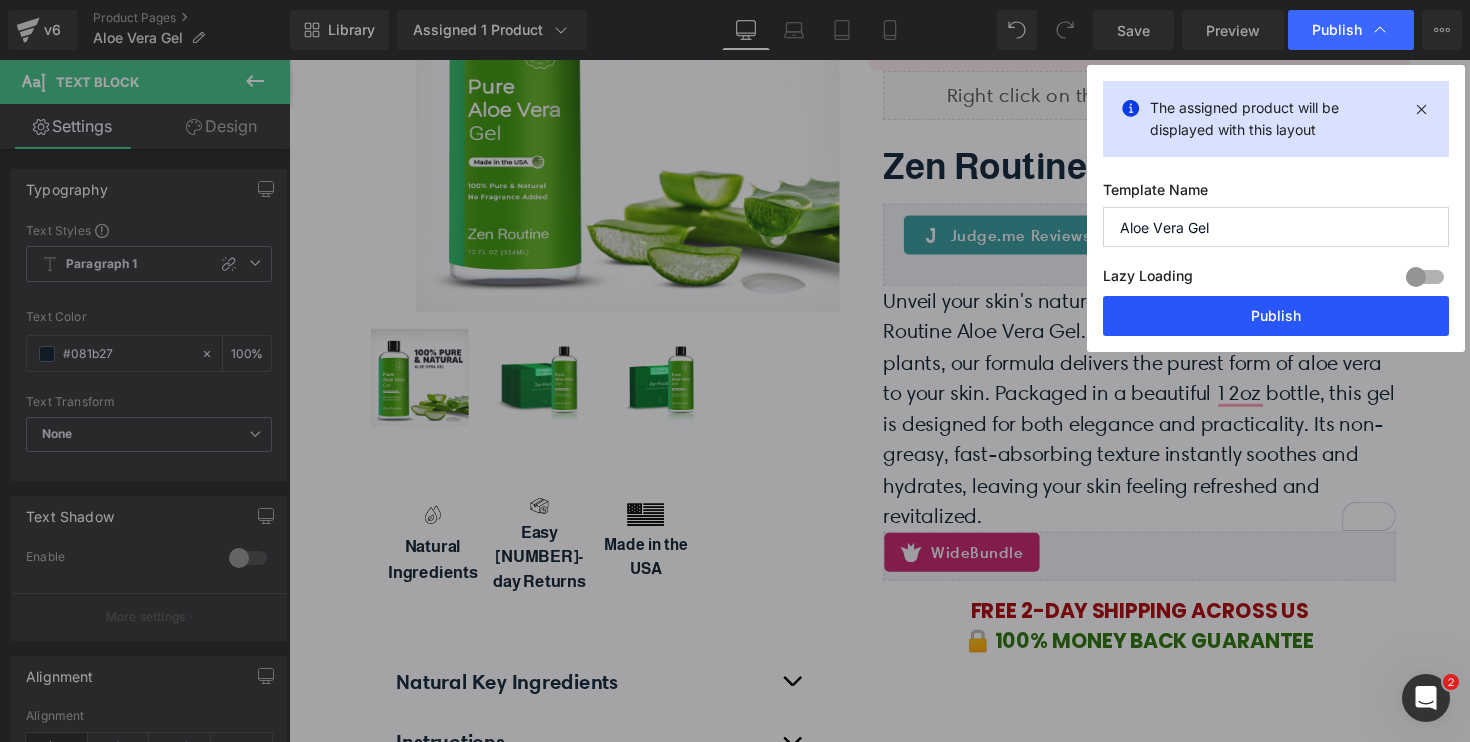 click on "Publish" at bounding box center [1276, 316] 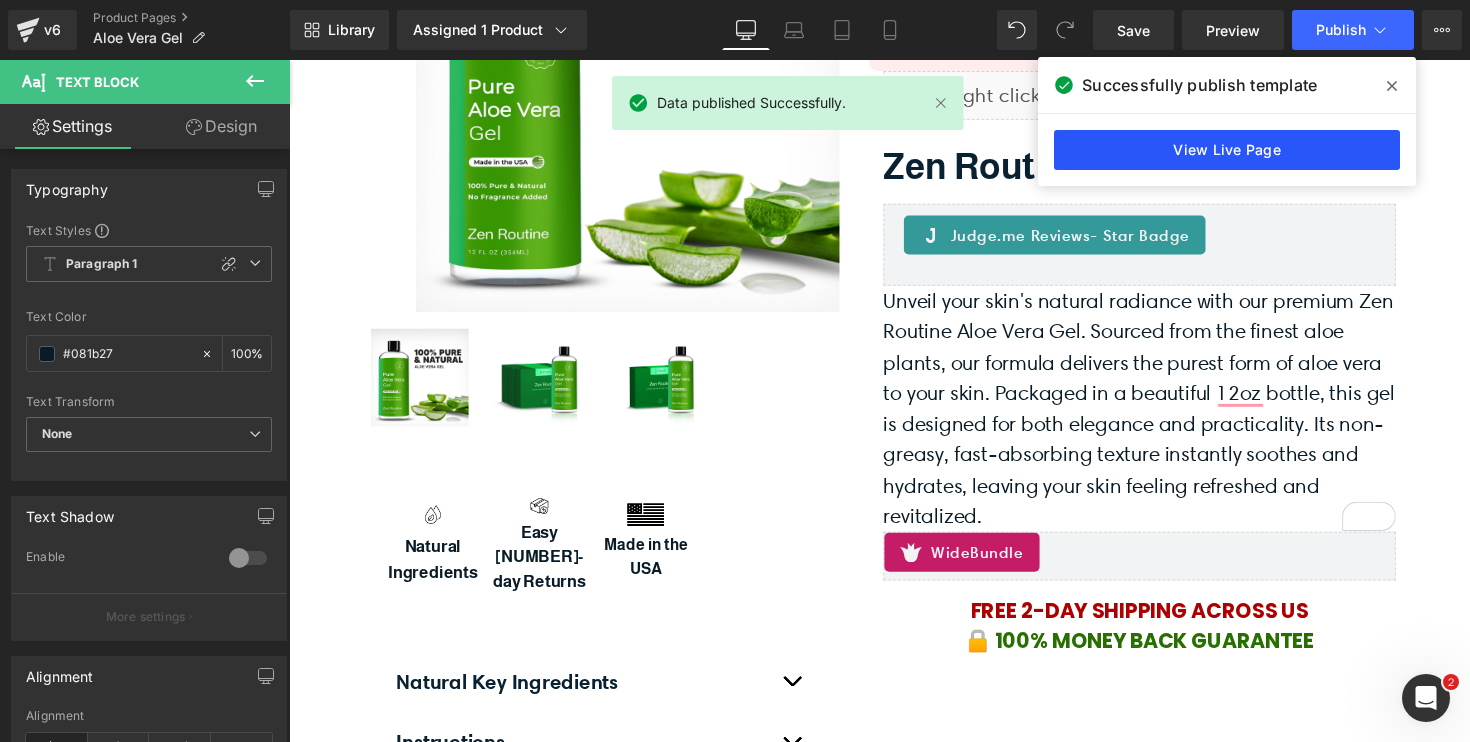 click on "View Live Page" at bounding box center [1227, 150] 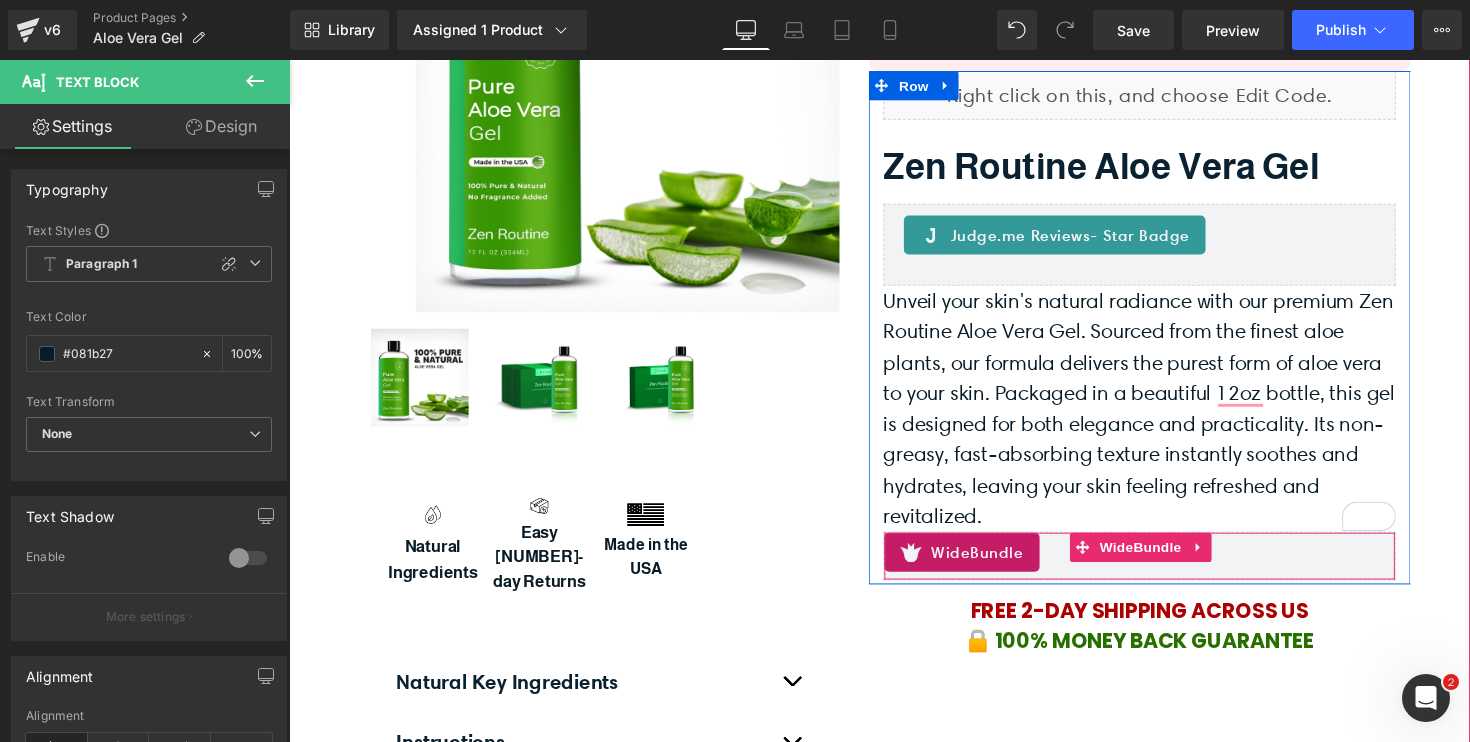 click on "WideBundle" at bounding box center [978, 564] 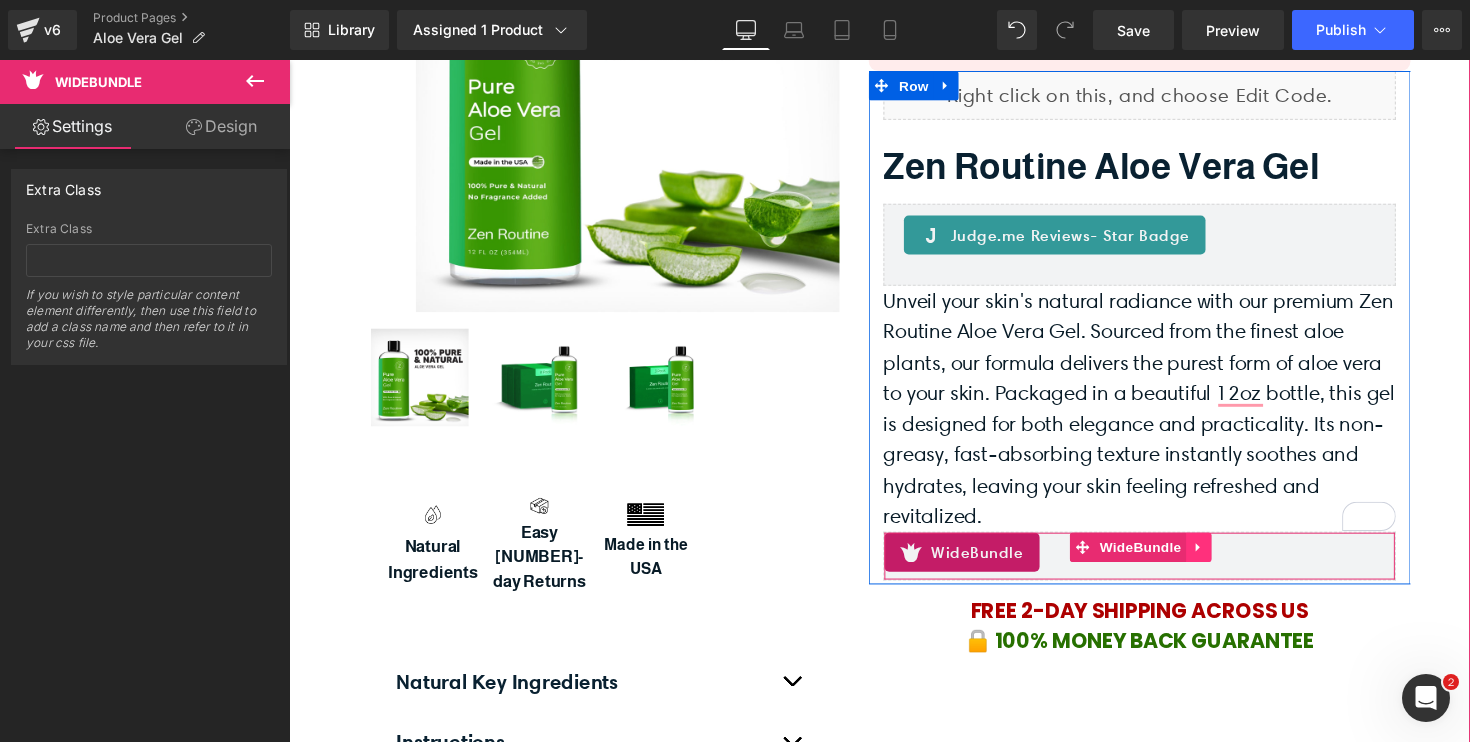 click 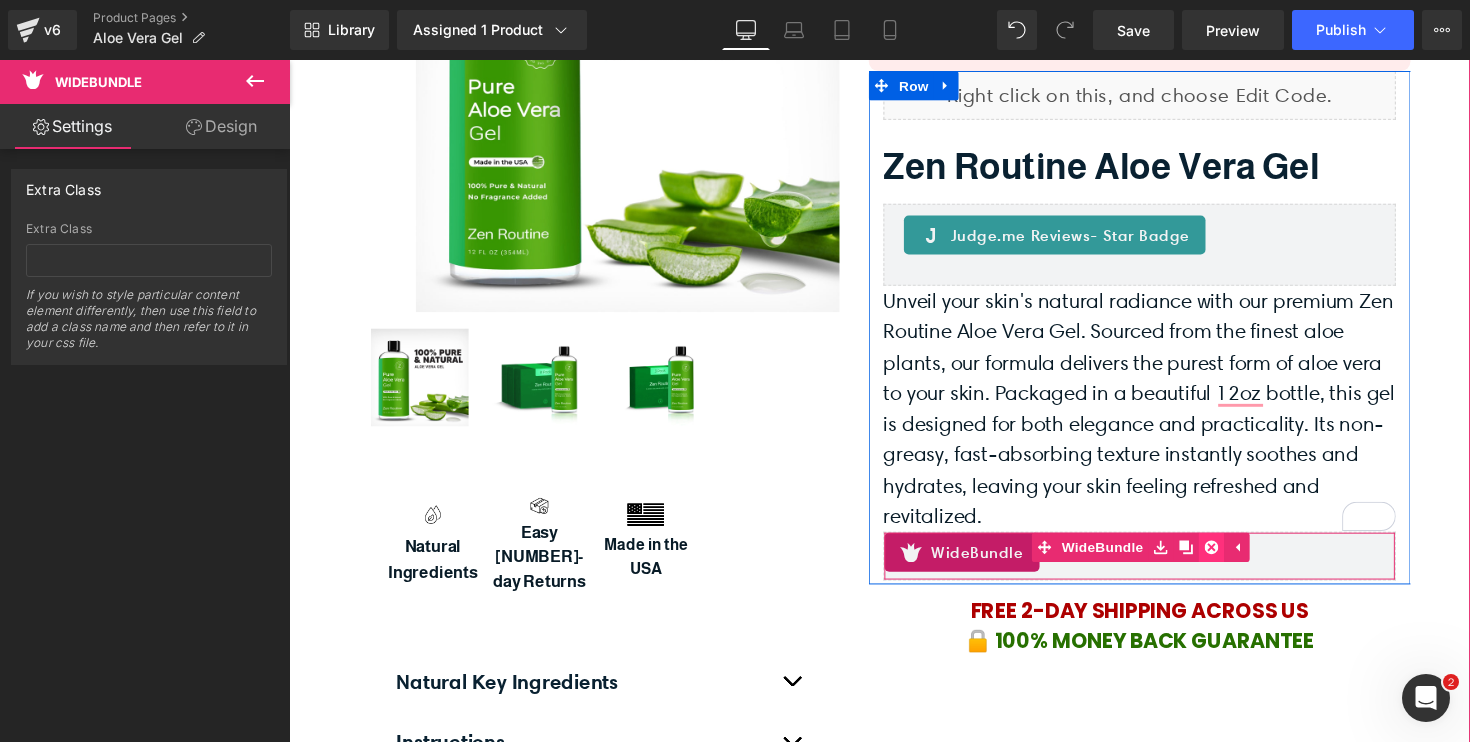 click 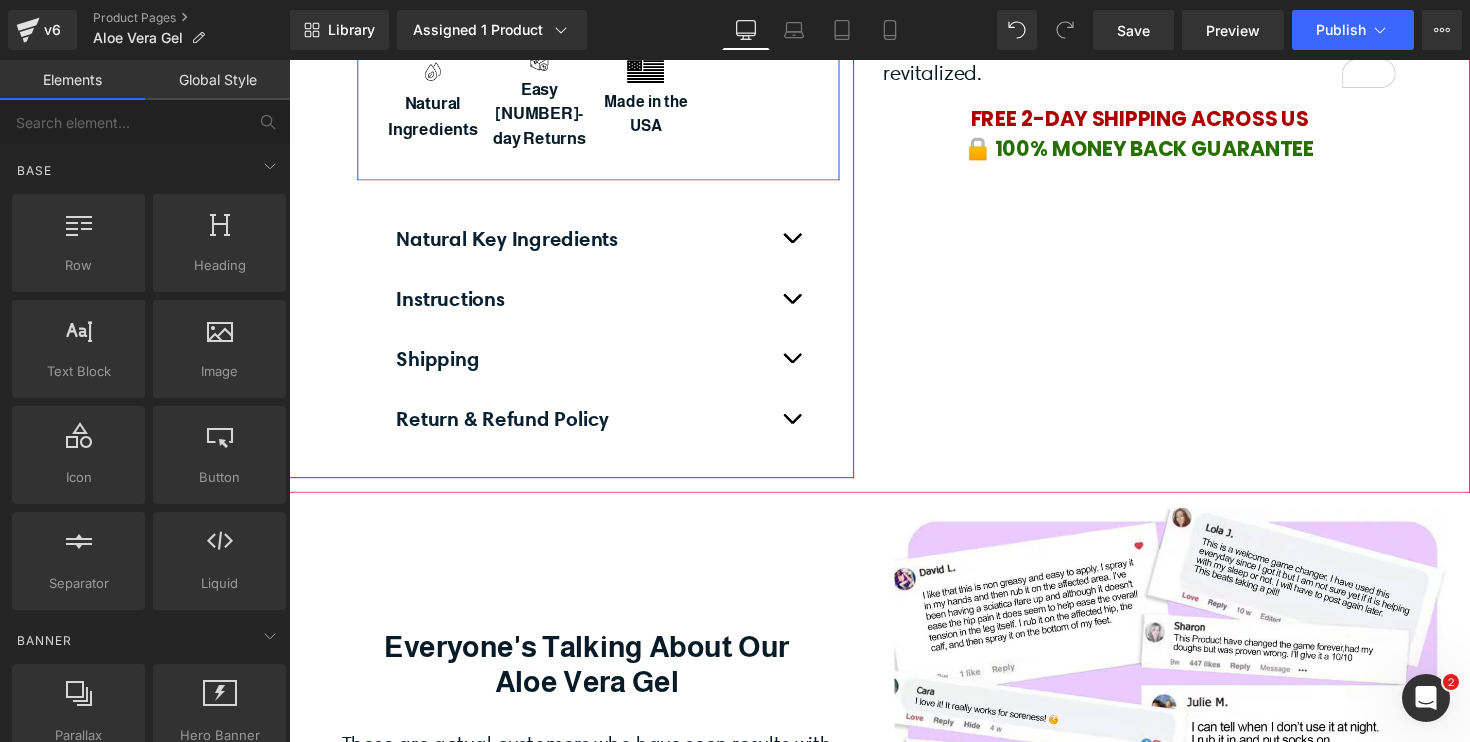 scroll, scrollTop: 1356, scrollLeft: 0, axis: vertical 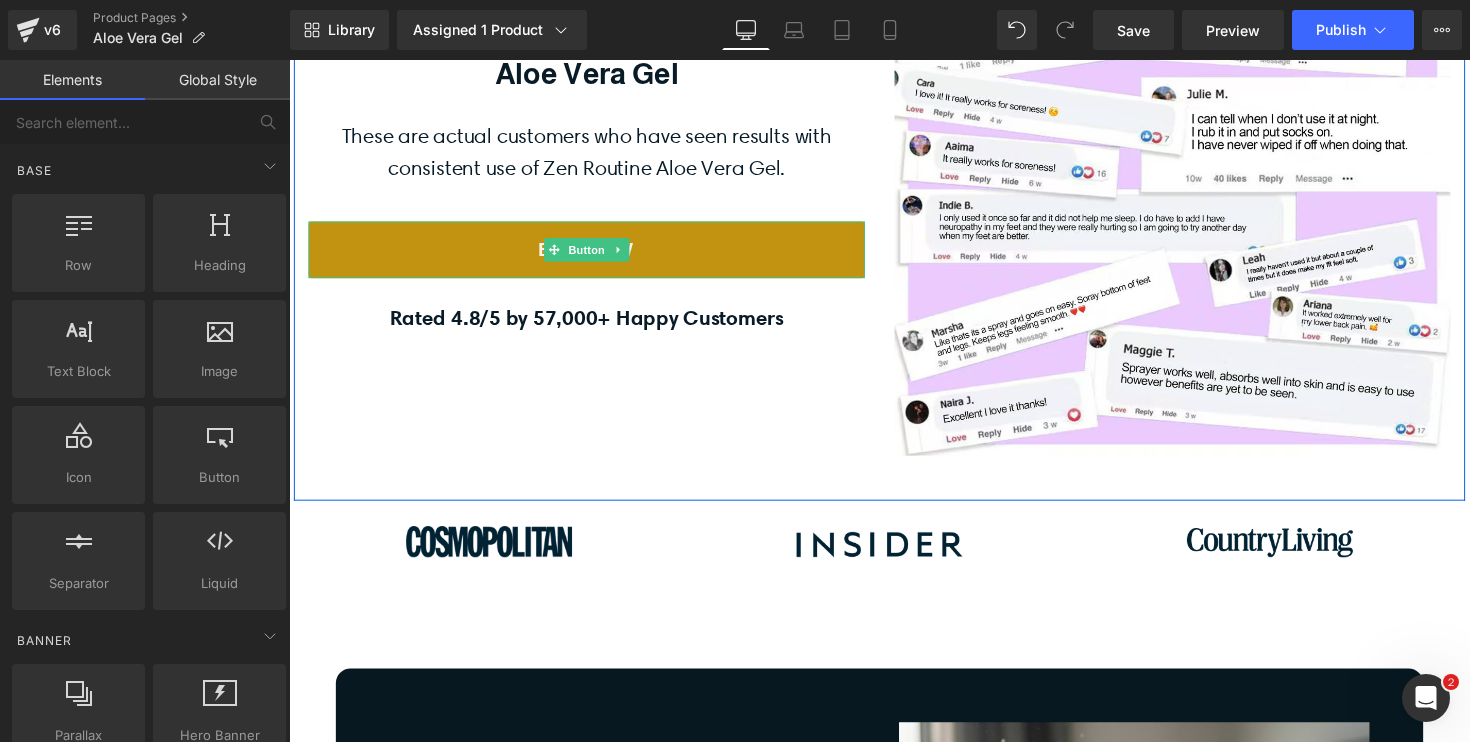 click on "BUY NOW" at bounding box center [594, 255] 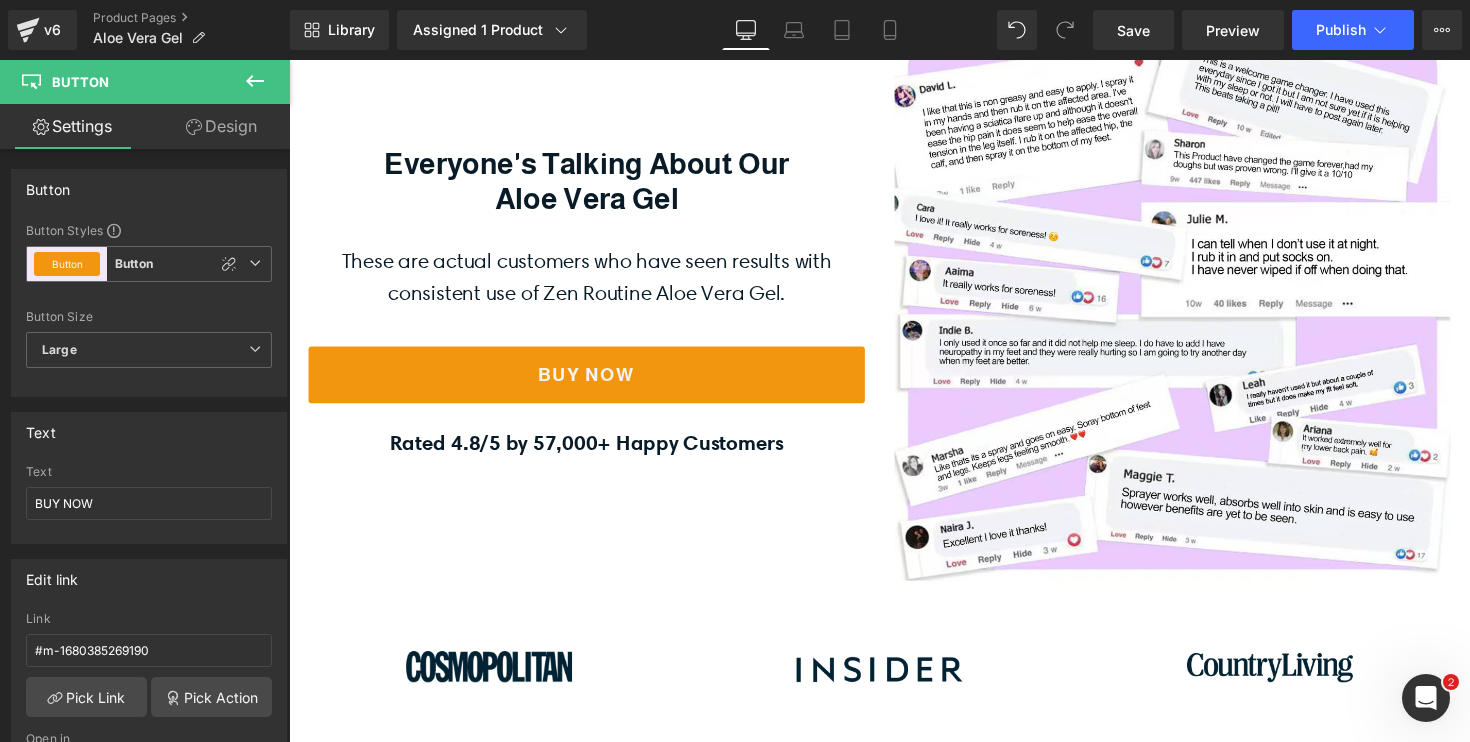 scroll, scrollTop: 1230, scrollLeft: 0, axis: vertical 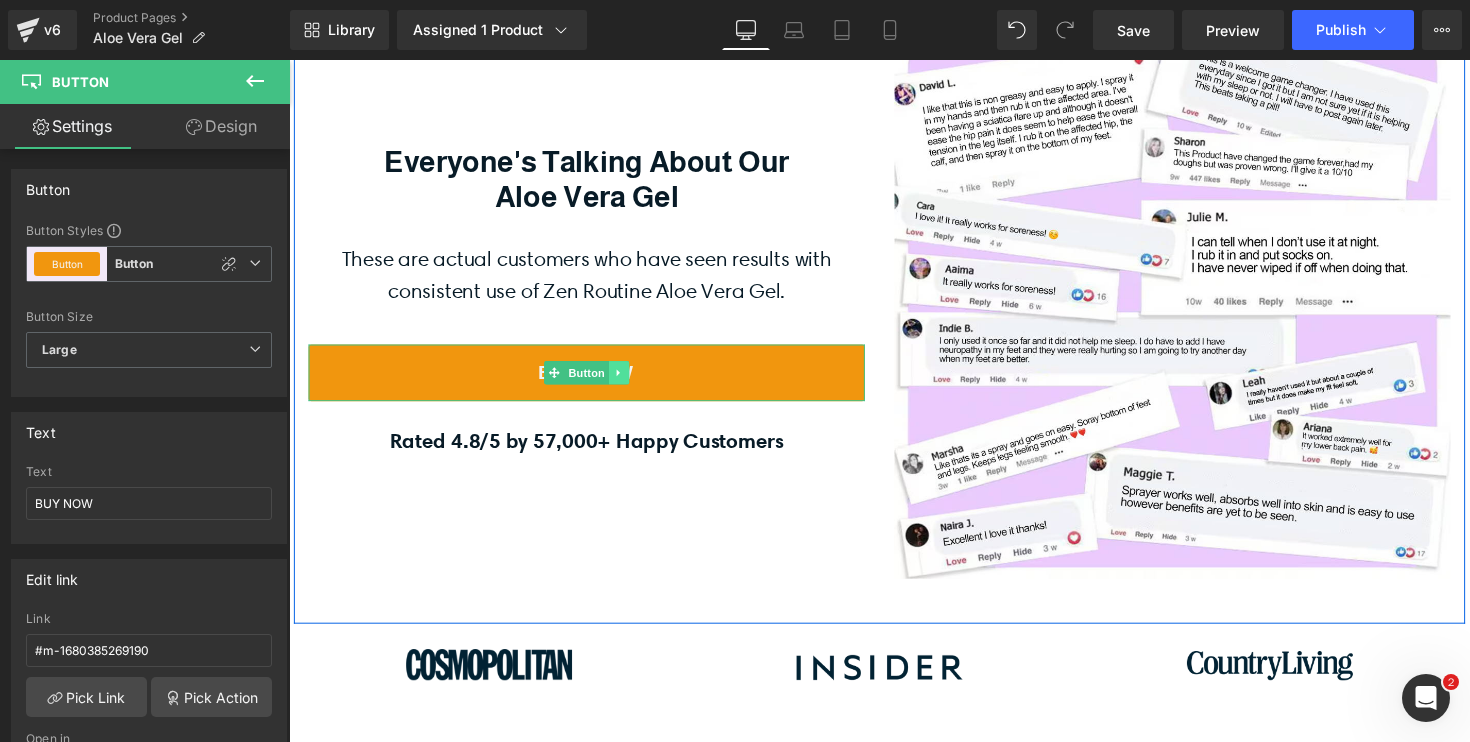 click 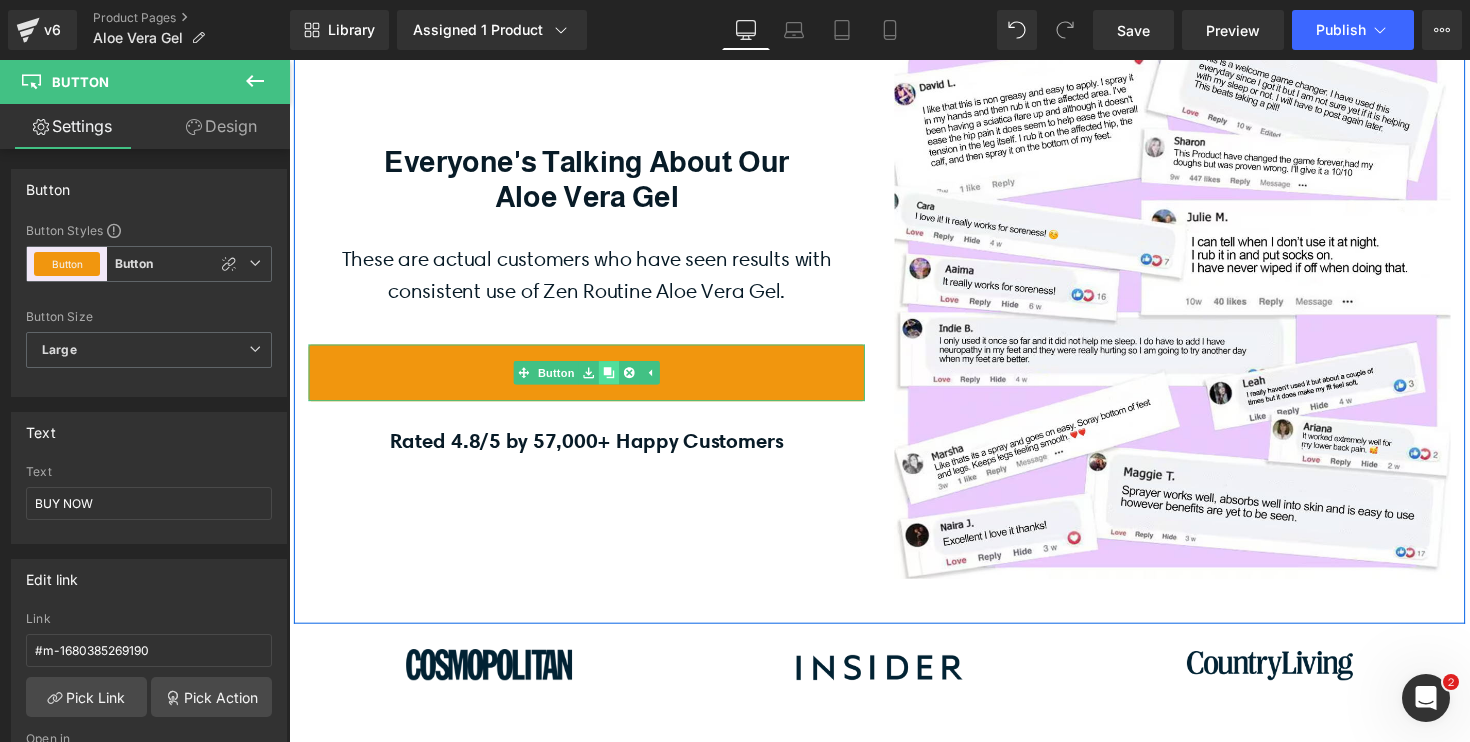 click at bounding box center [616, 381] 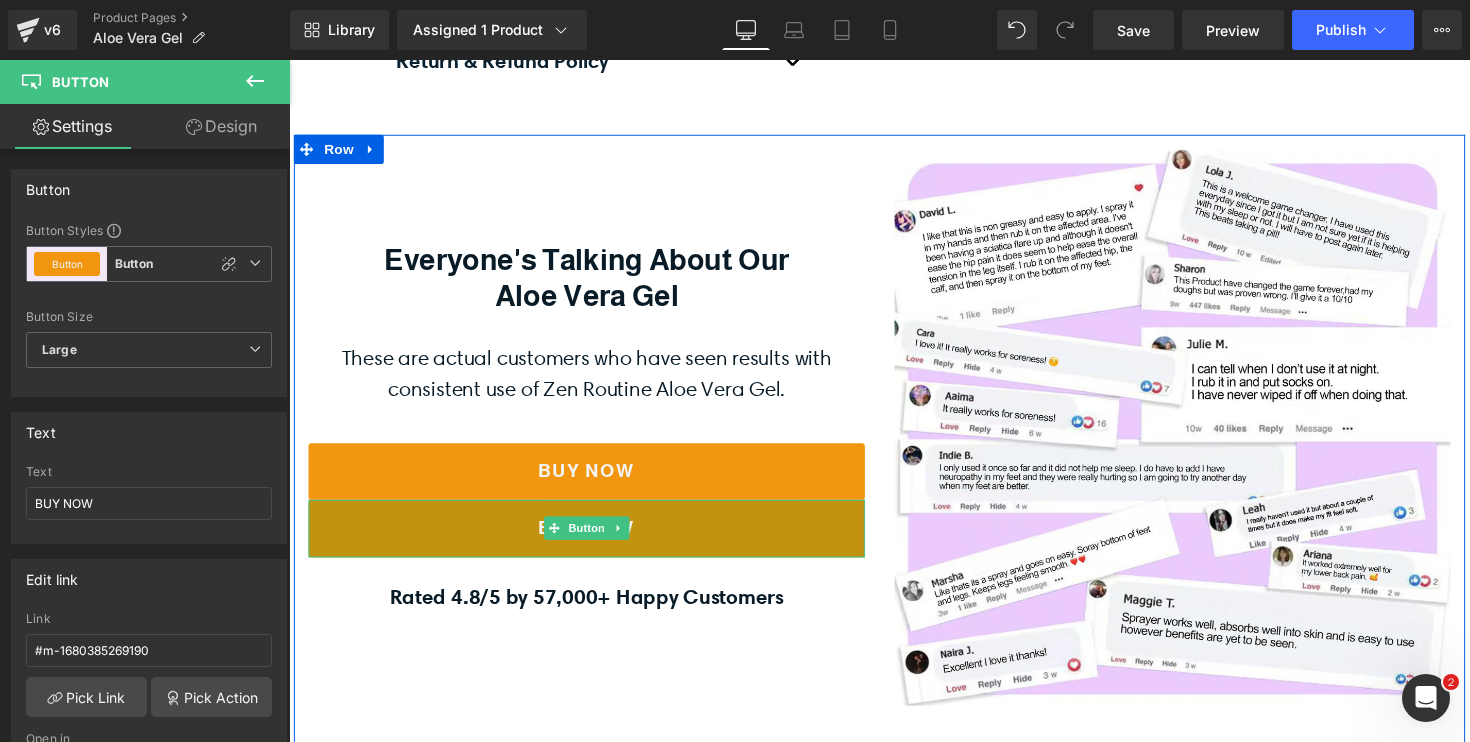 scroll, scrollTop: 1095, scrollLeft: 0, axis: vertical 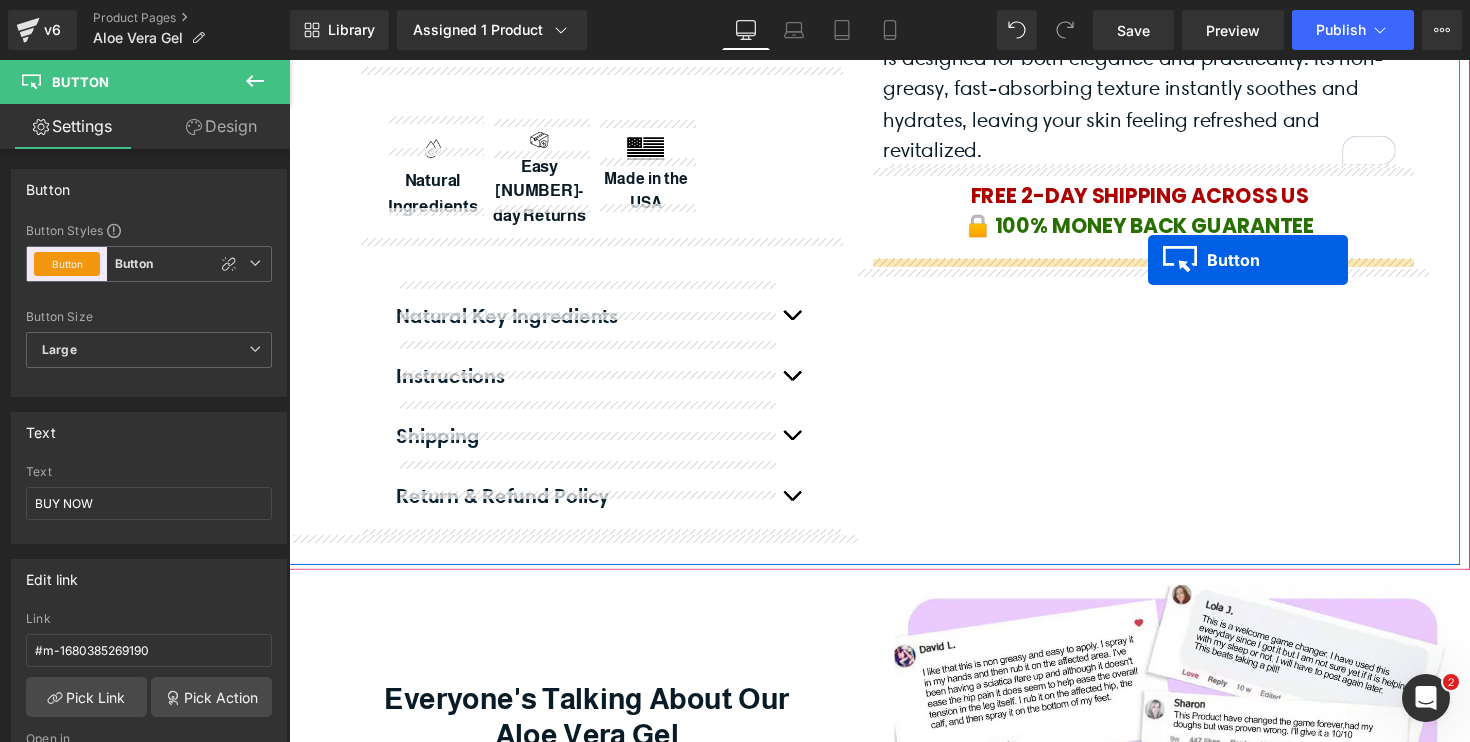 drag, startPoint x: 558, startPoint y: 525, endPoint x: 1169, endPoint y: 265, distance: 664.0188 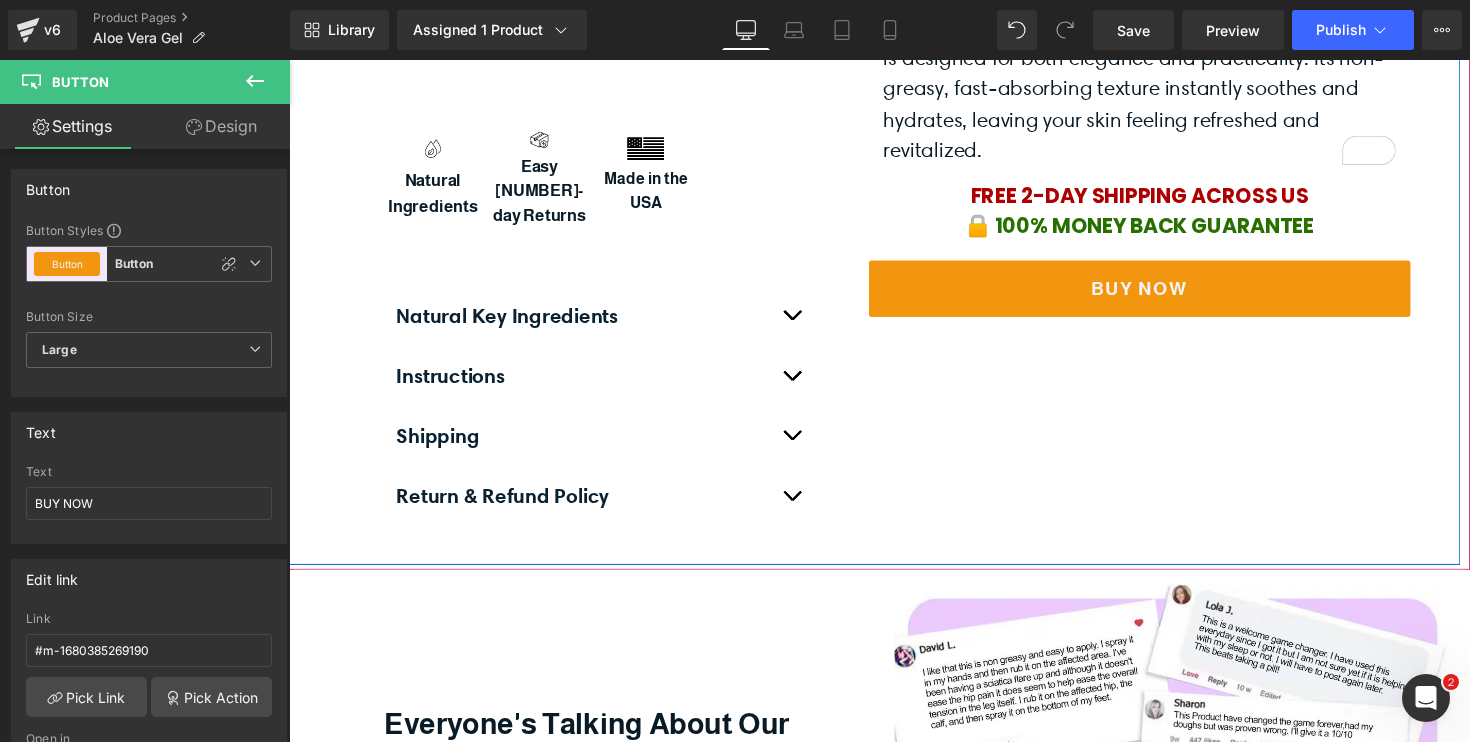 click on "Sale Off
(P) Image
"This Aloe Vera Gel is a must-have for quick relief & hydration."
Heading
Clara T. Zen Routine ® Customer
Text Block
Row
Liquid
Zen Routine Aloe Vera Gel
(P) Title   Judge.me Reviews  - Star Badge Judge.me Reviews
Text Block
Row
FREE 2-DAY SHIPPING ACROSS US  🔒 100% MONEY BACK GUARANTEE
Text Block         “Not exaggerating when I say this is the absolute best natural sleep aid I have ever used.” Heading         Barbara N. Zen Routine ® Customer Text Block         Row" at bounding box center (884, 40) 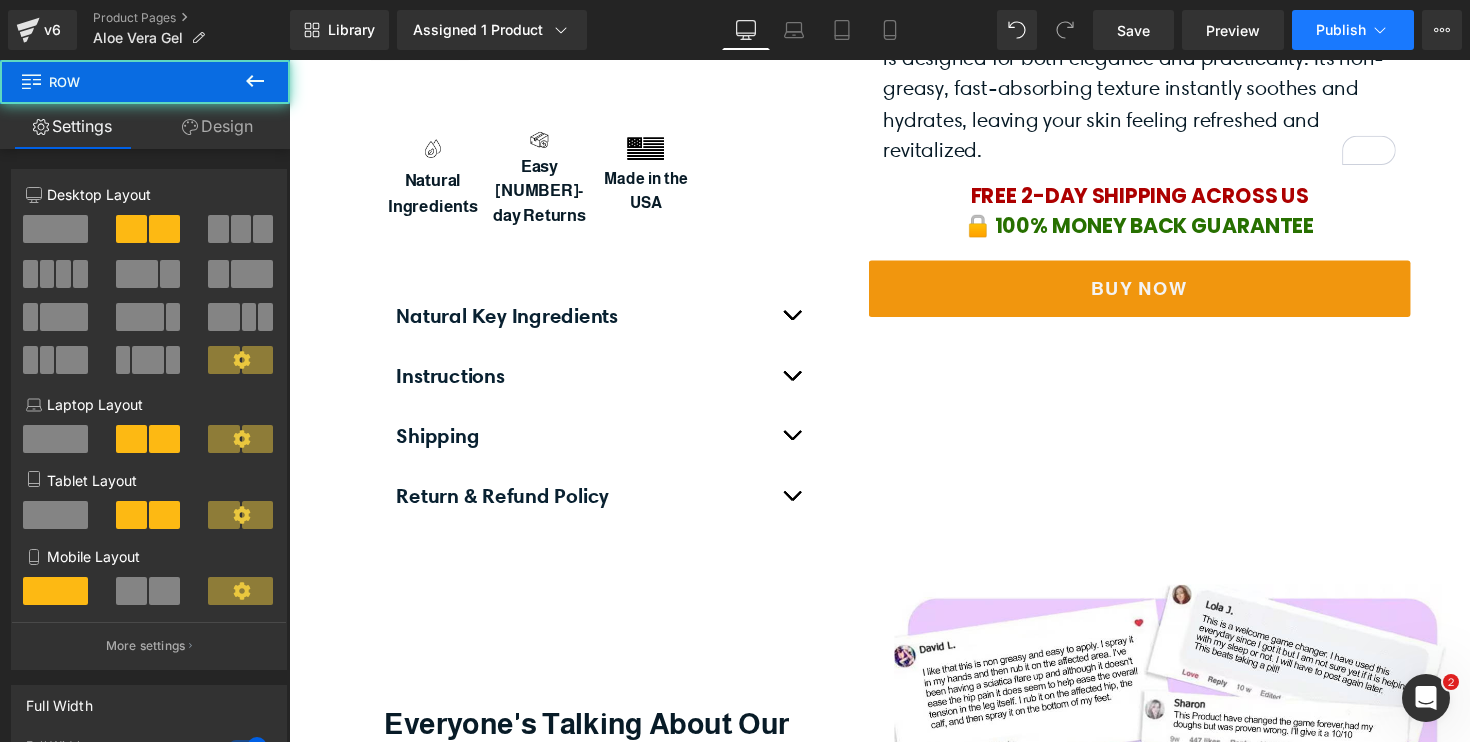 click on "Publish" at bounding box center (1353, 30) 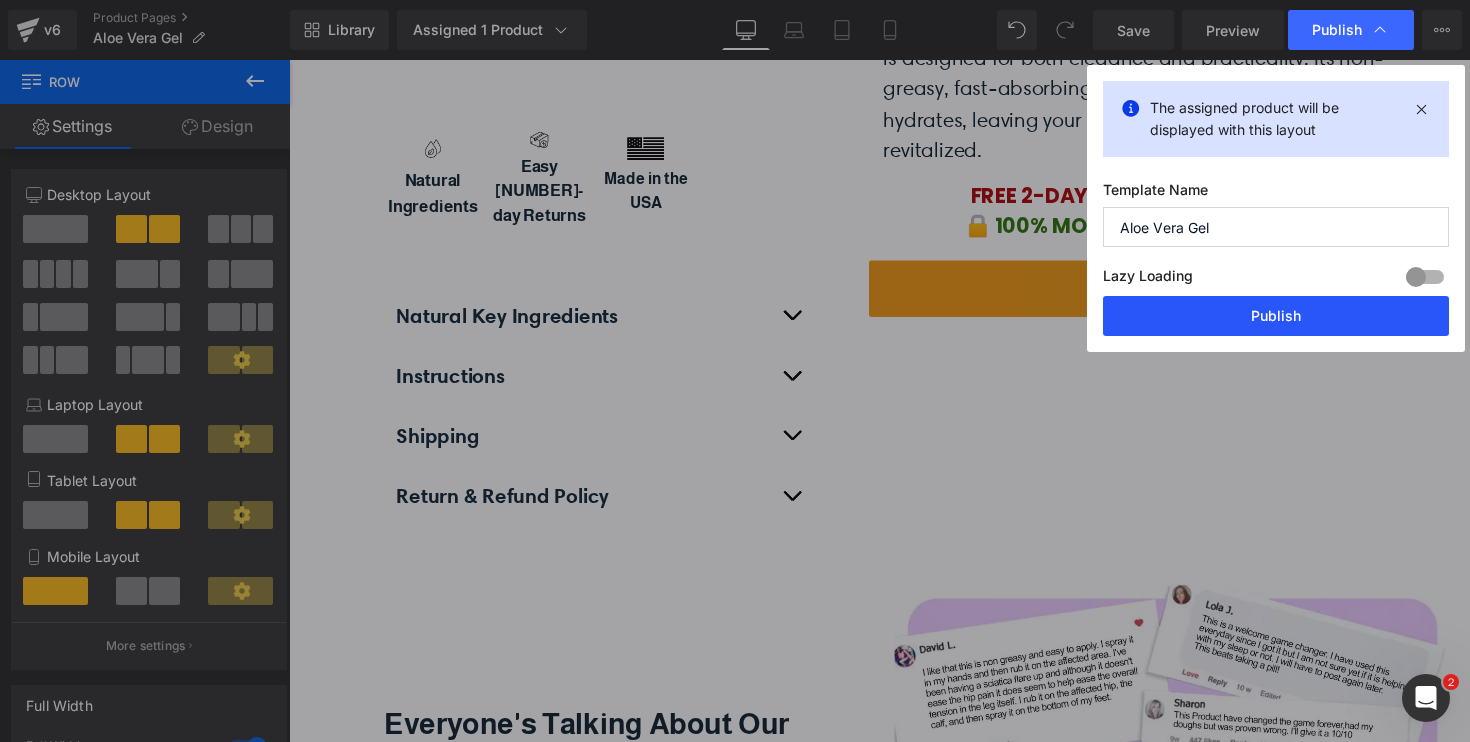 click on "Publish" at bounding box center [1276, 316] 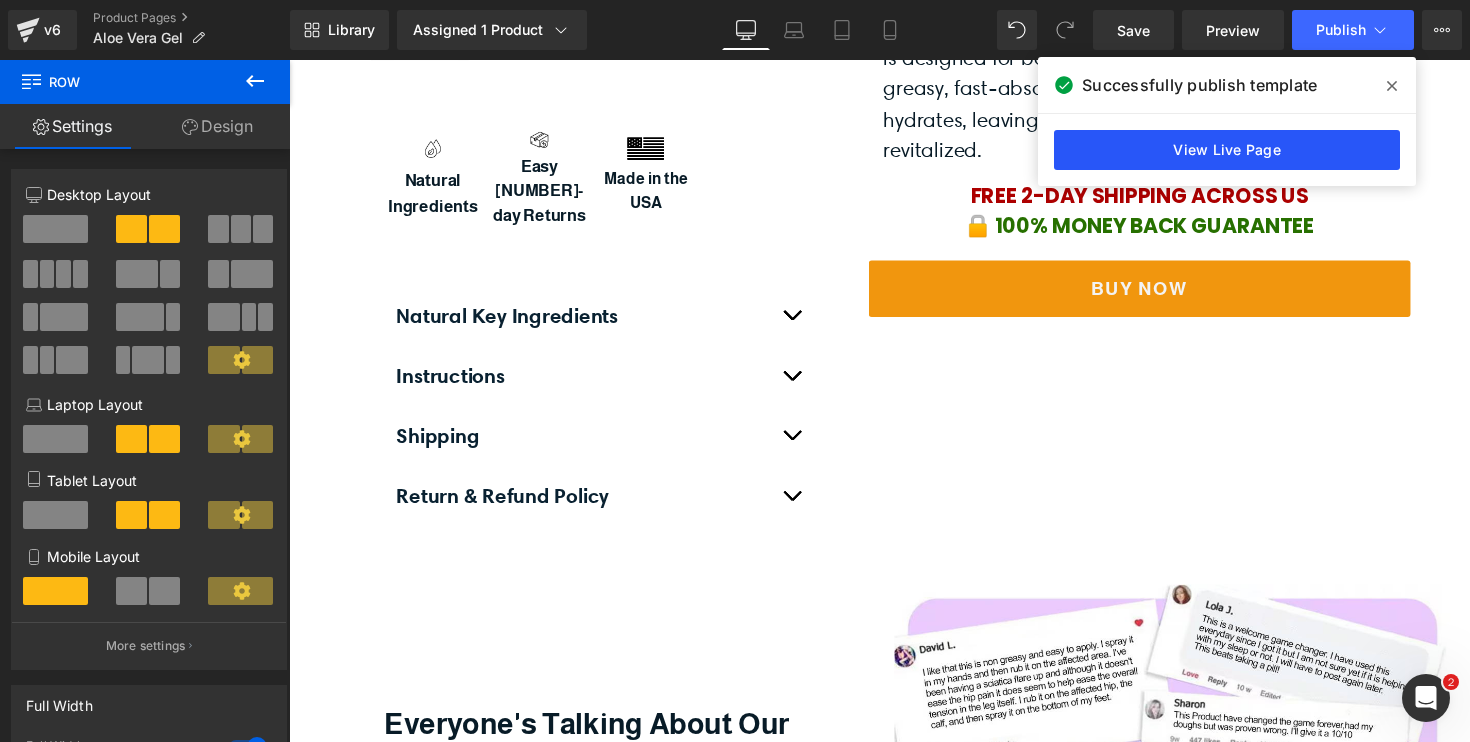 click on "View Live Page" at bounding box center (1227, 150) 